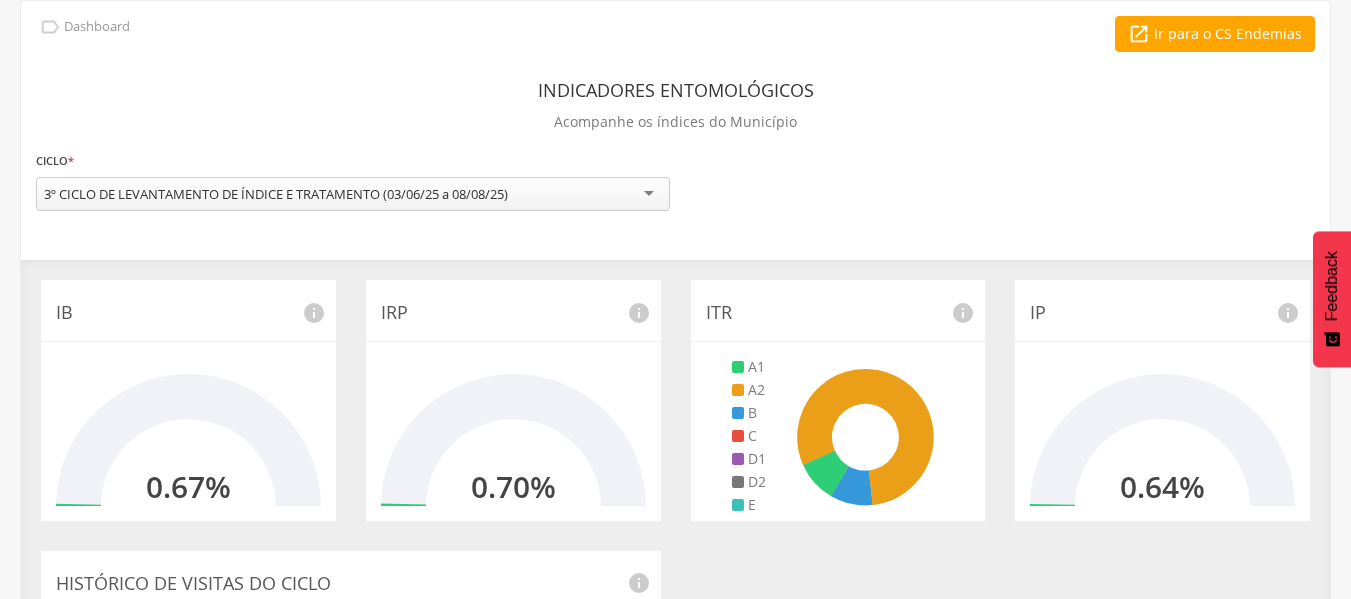 scroll, scrollTop: 0, scrollLeft: 0, axis: both 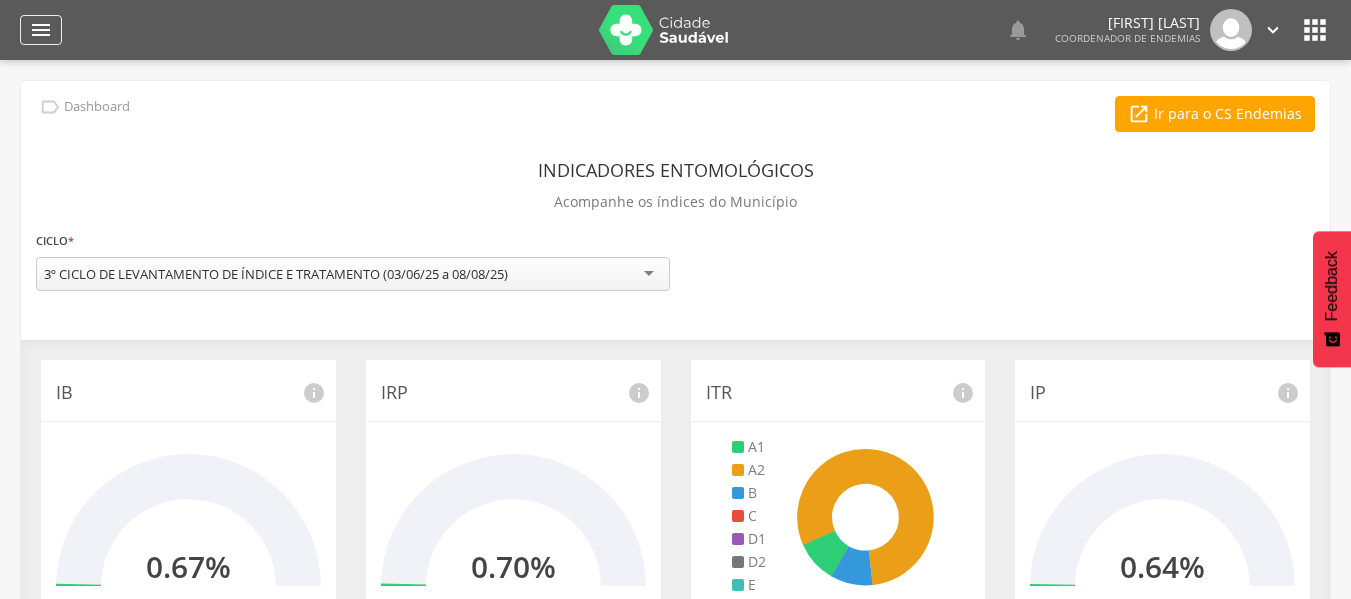 click on "" at bounding box center (41, 30) 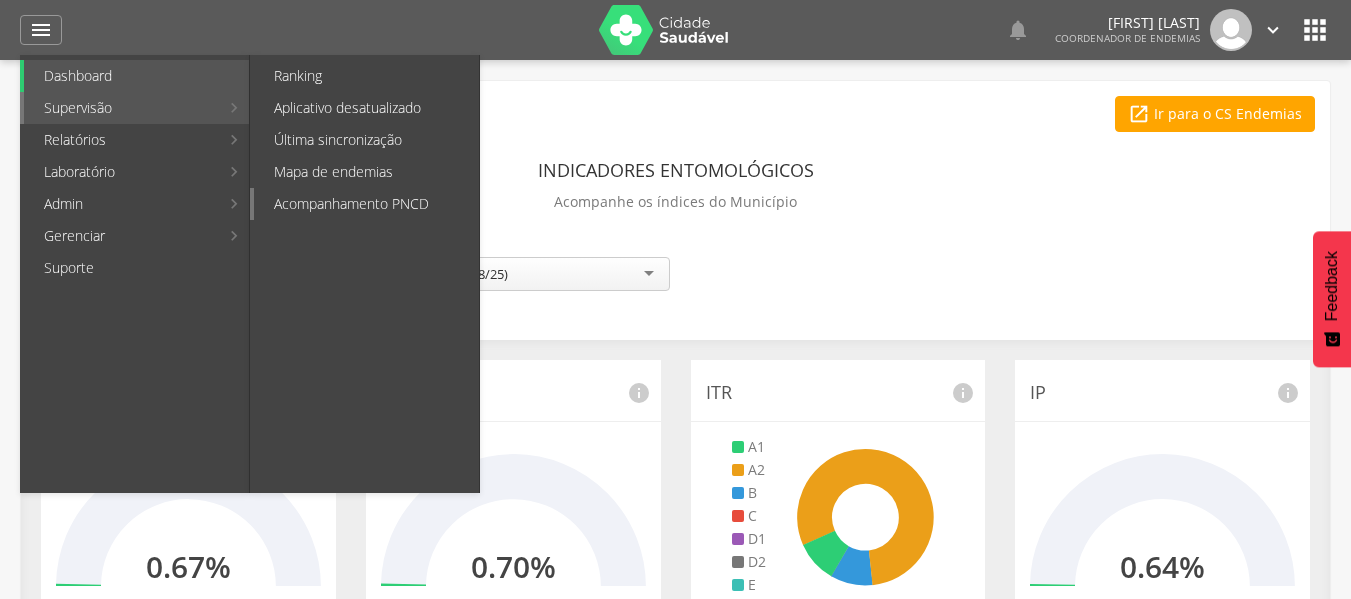 click on "Acompanhamento PNCD" at bounding box center [366, 204] 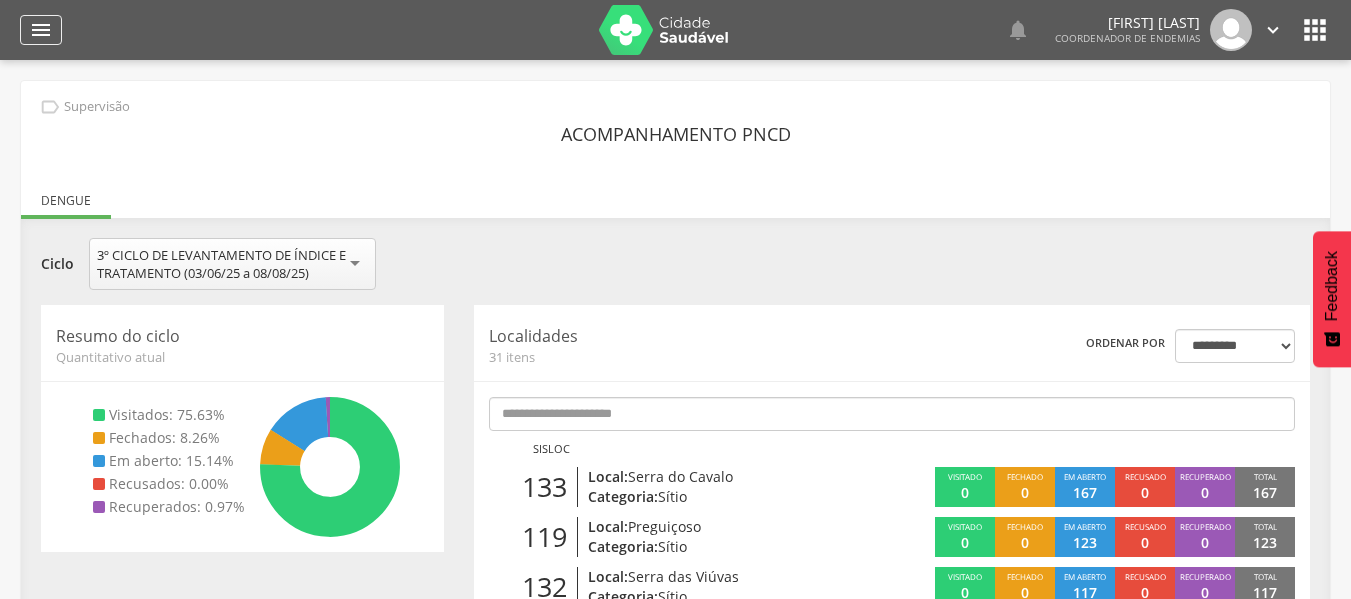 click on "" at bounding box center [41, 30] 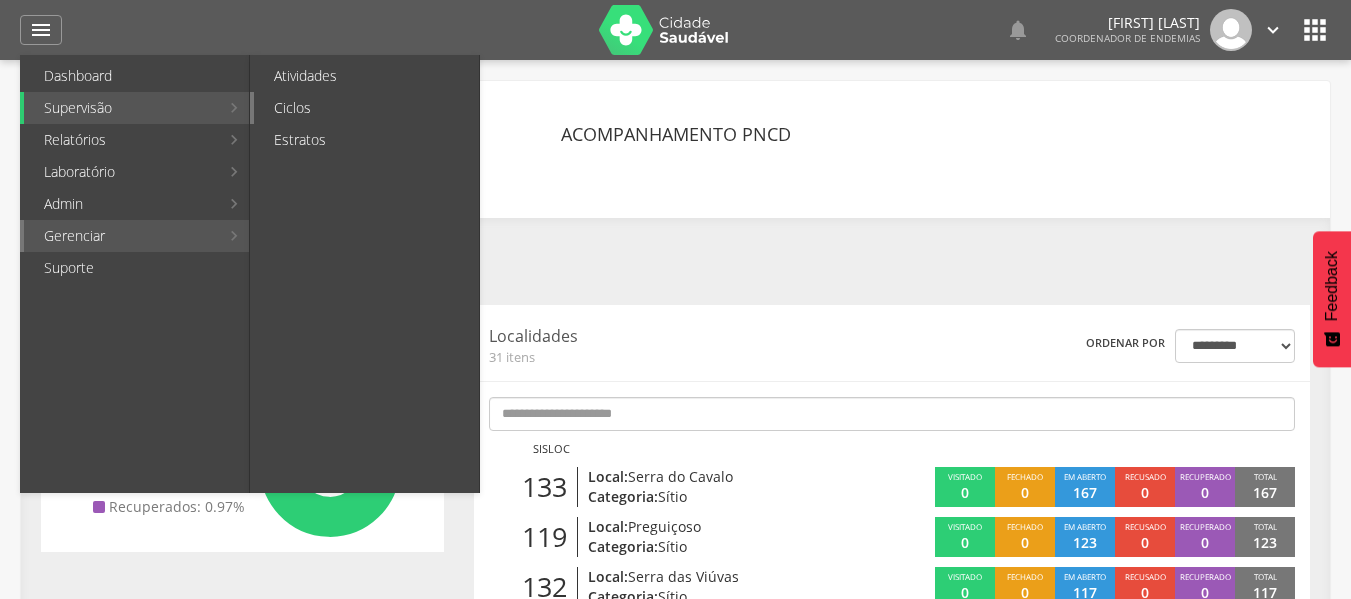 click on "Ciclos" at bounding box center [366, 108] 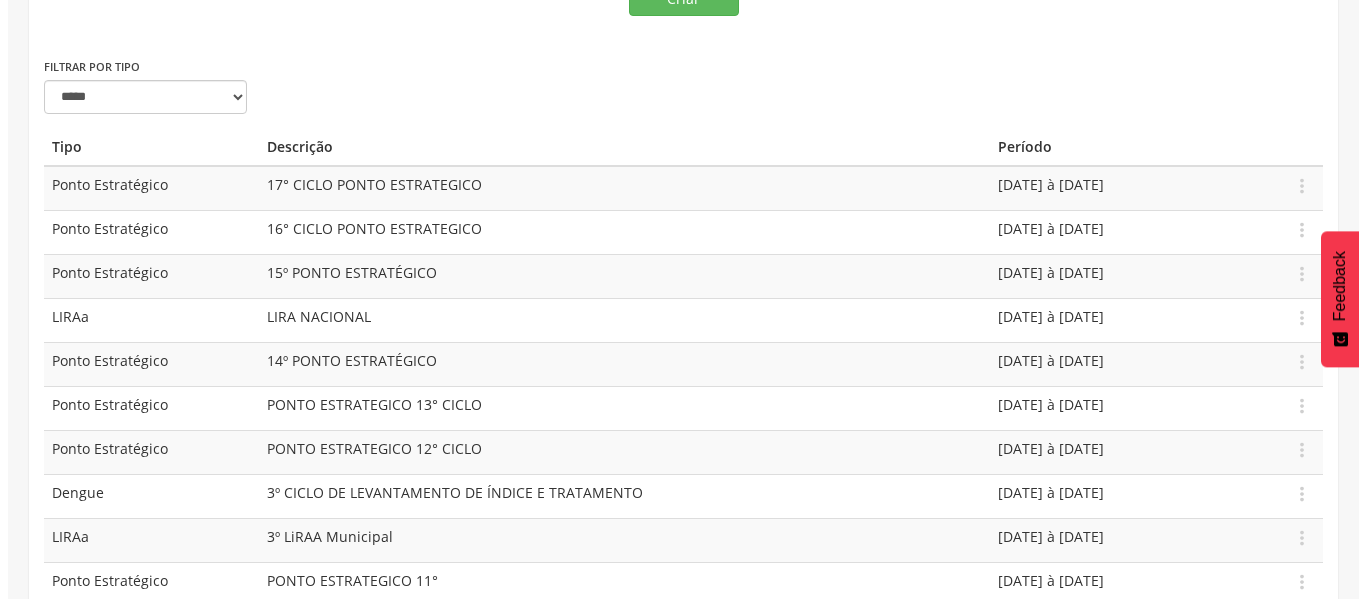 scroll, scrollTop: 219, scrollLeft: 0, axis: vertical 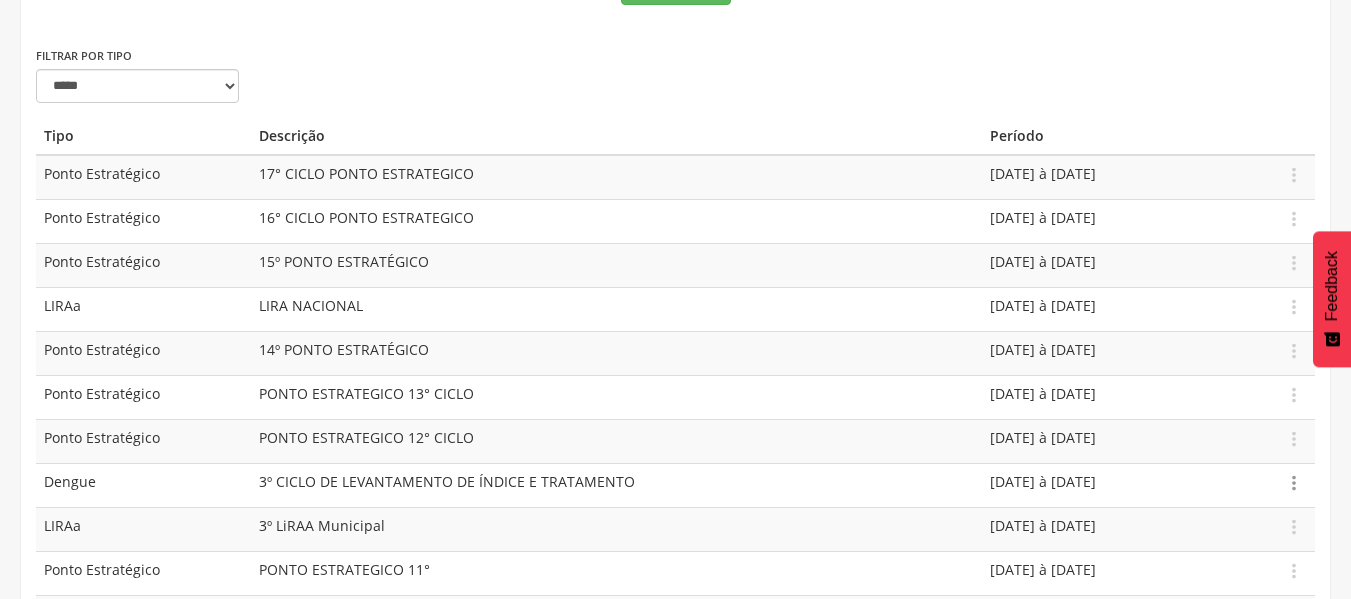 click on "" at bounding box center [1294, 483] 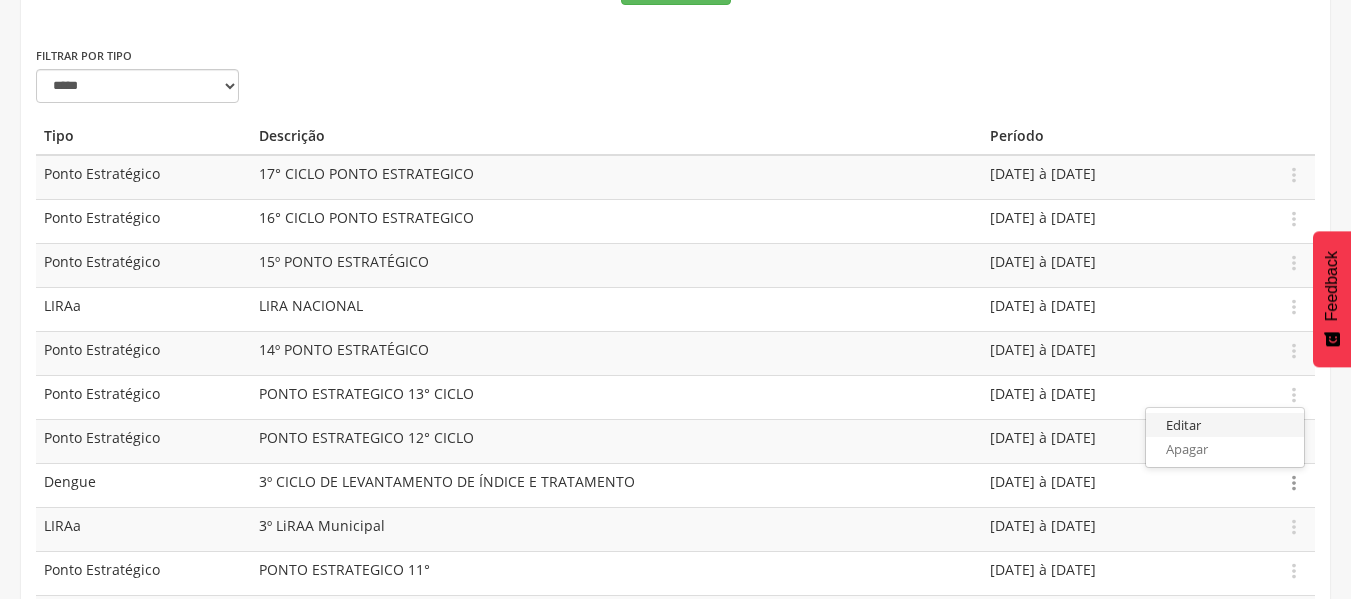 click on "Editar" at bounding box center [1225, 425] 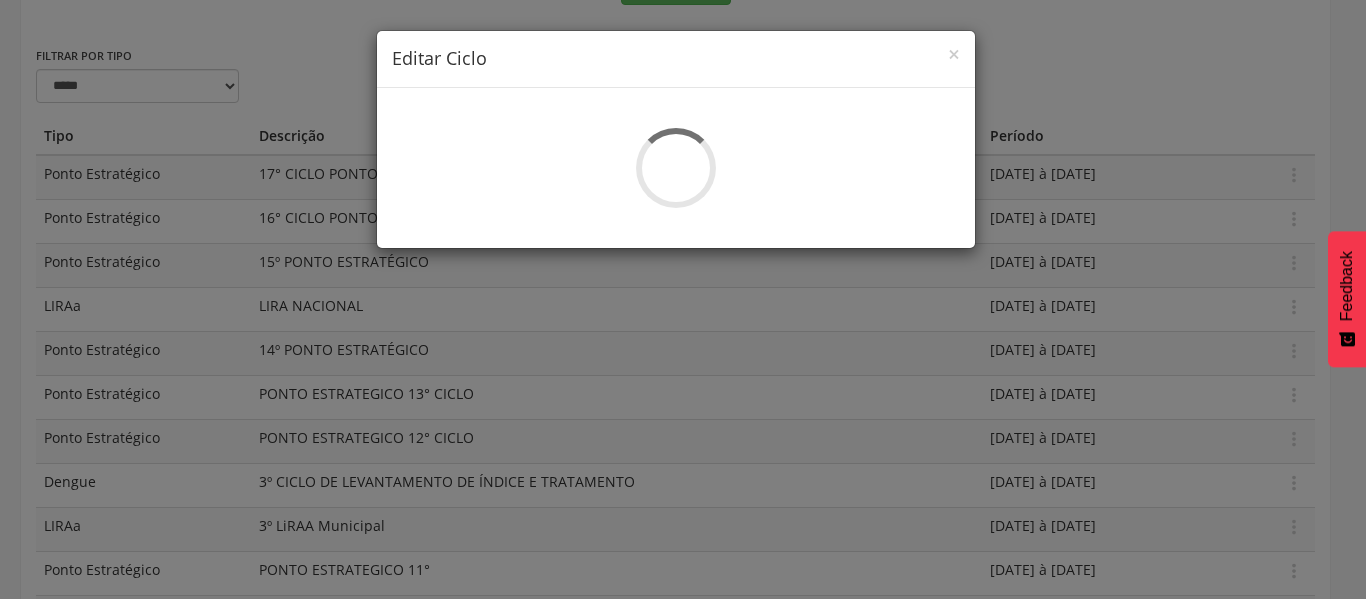 select on "*" 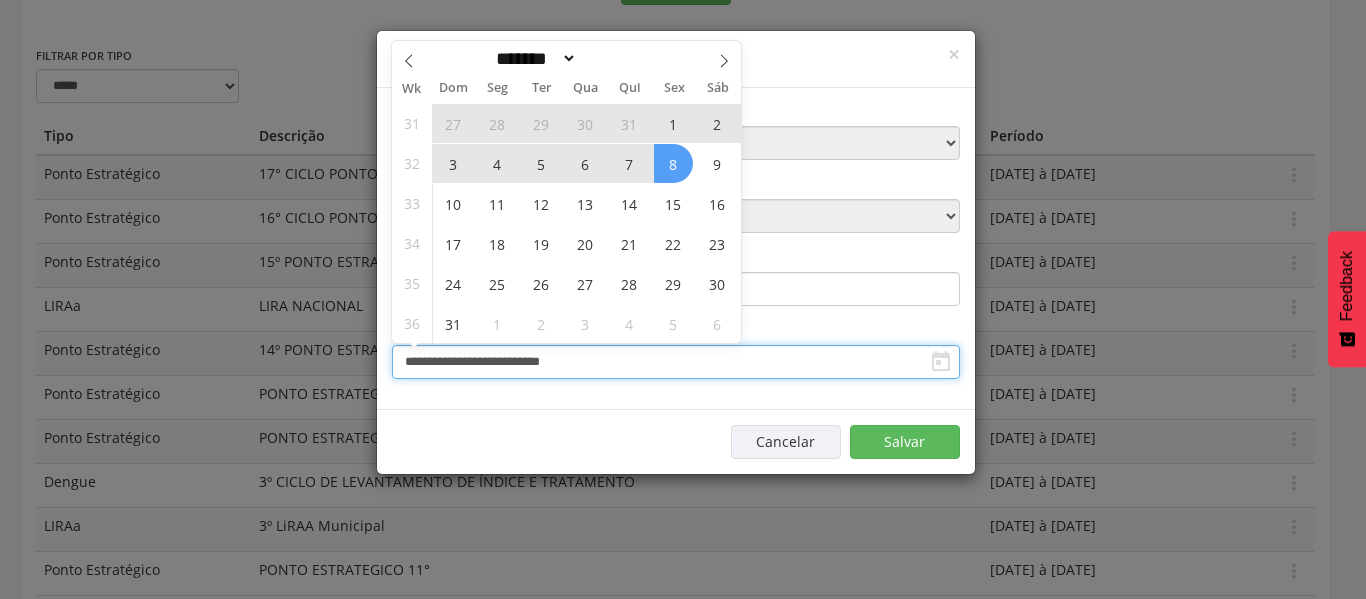 click on "**********" at bounding box center (676, 362) 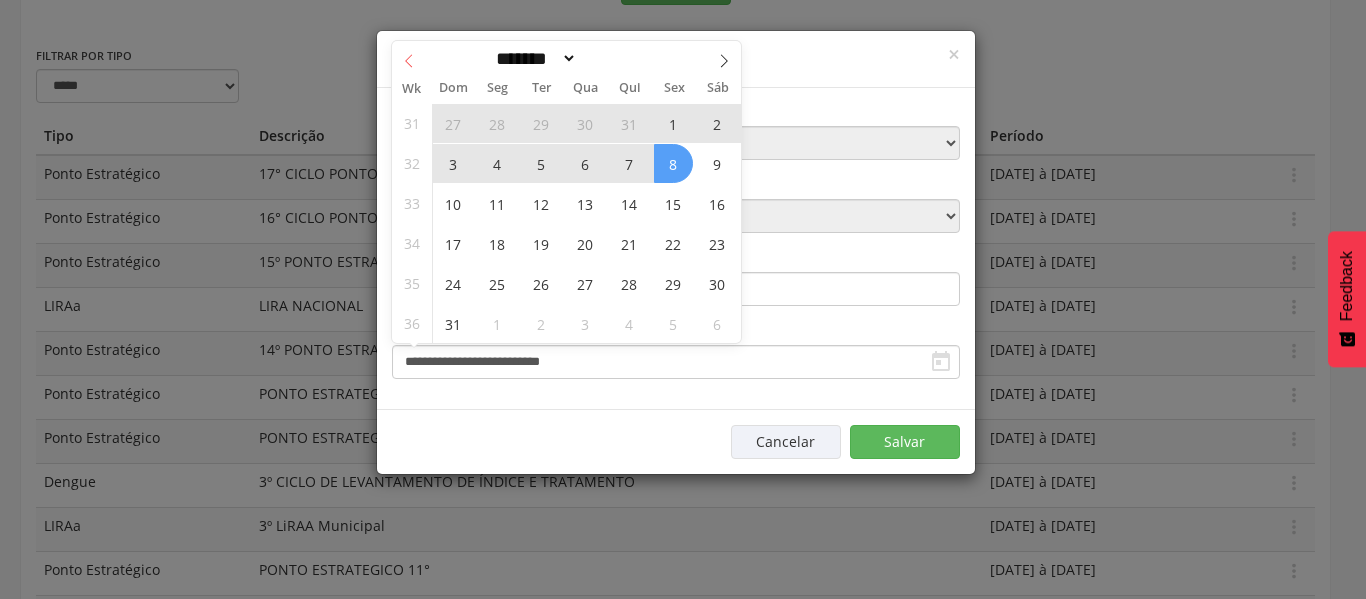 click 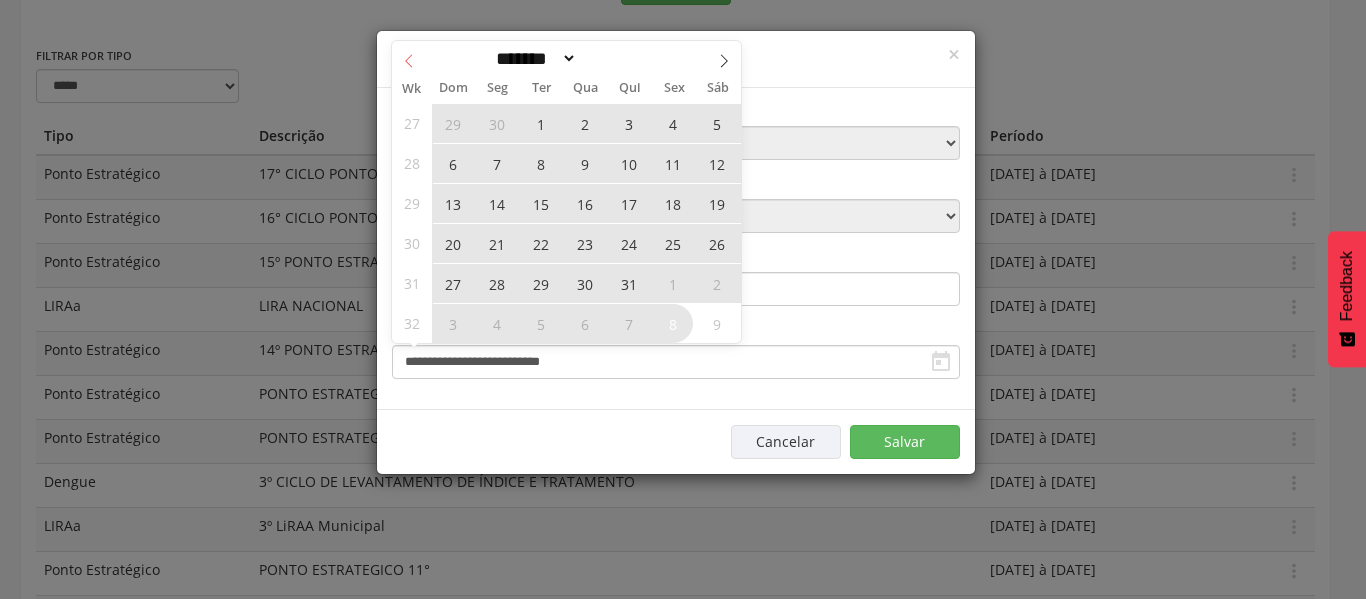 click 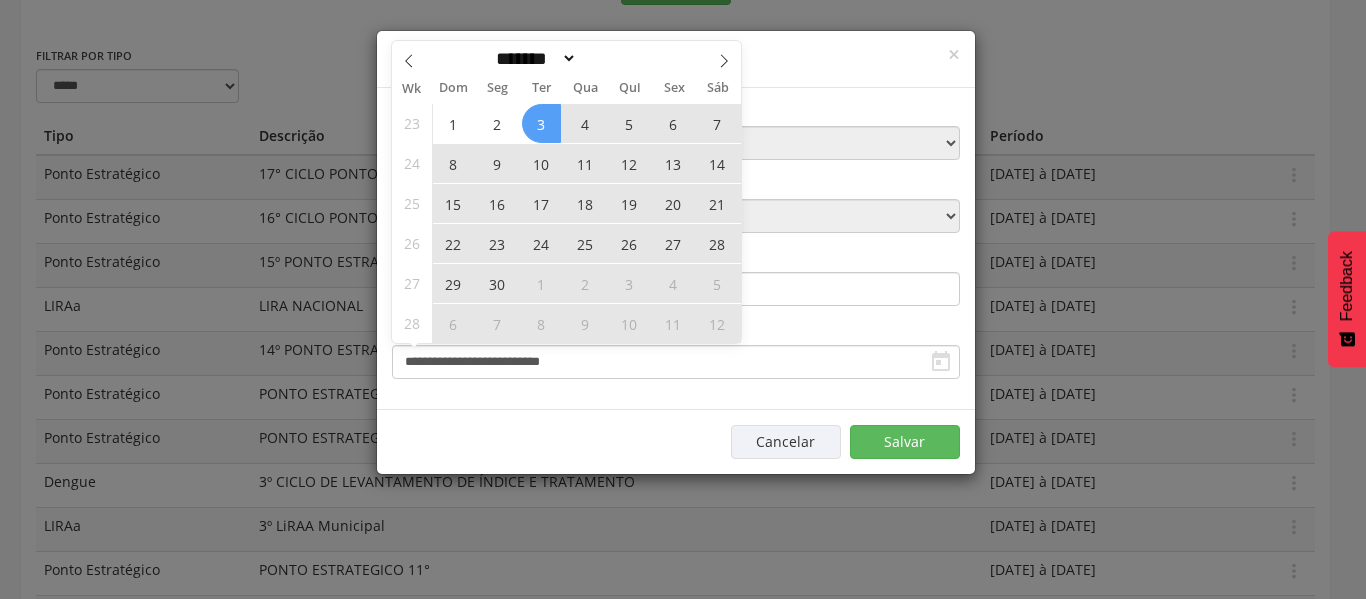 click on "3" at bounding box center (541, 123) 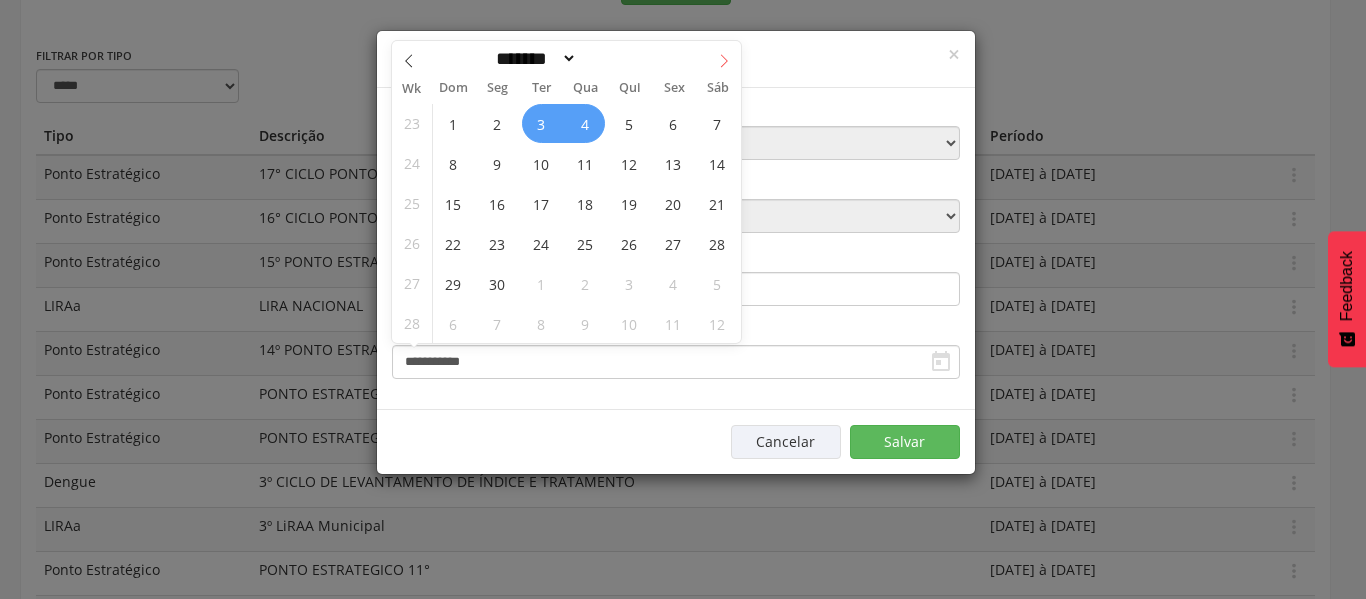 click 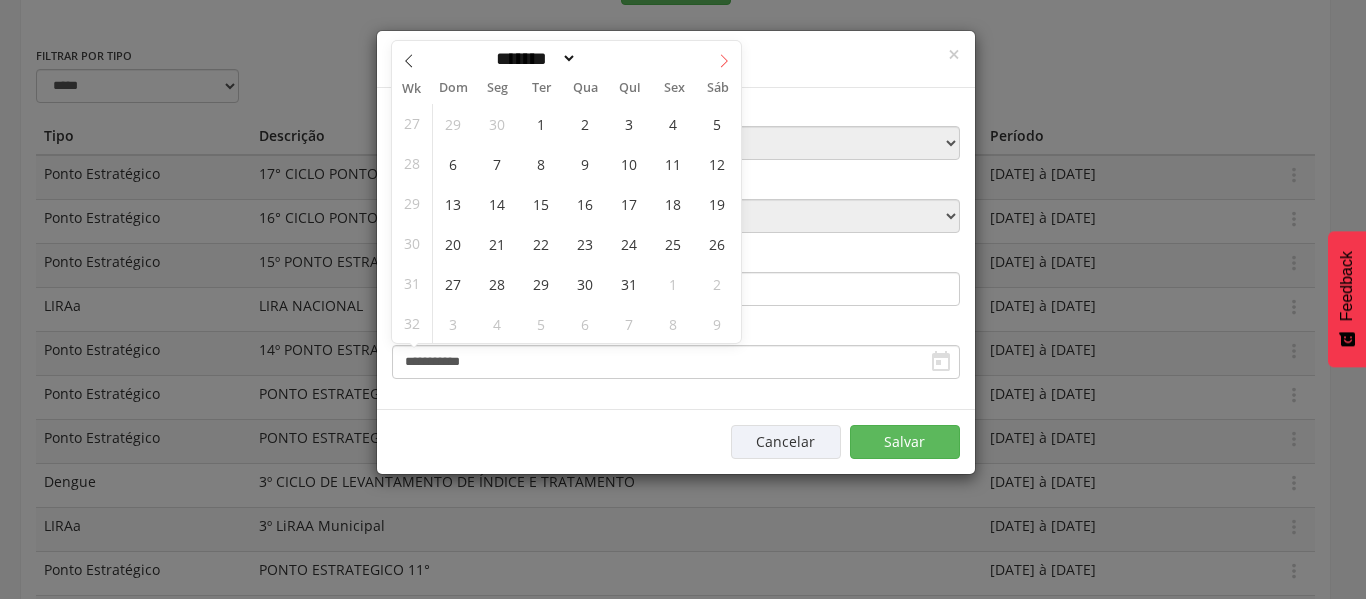 click 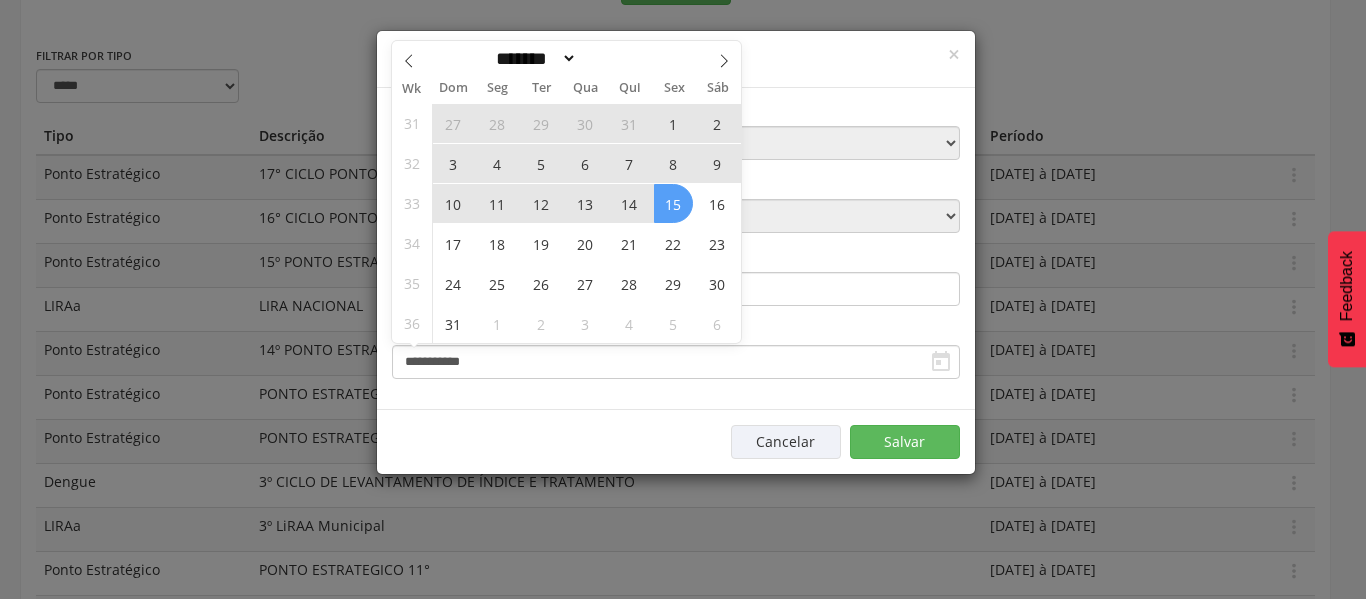 click on "15" at bounding box center (673, 203) 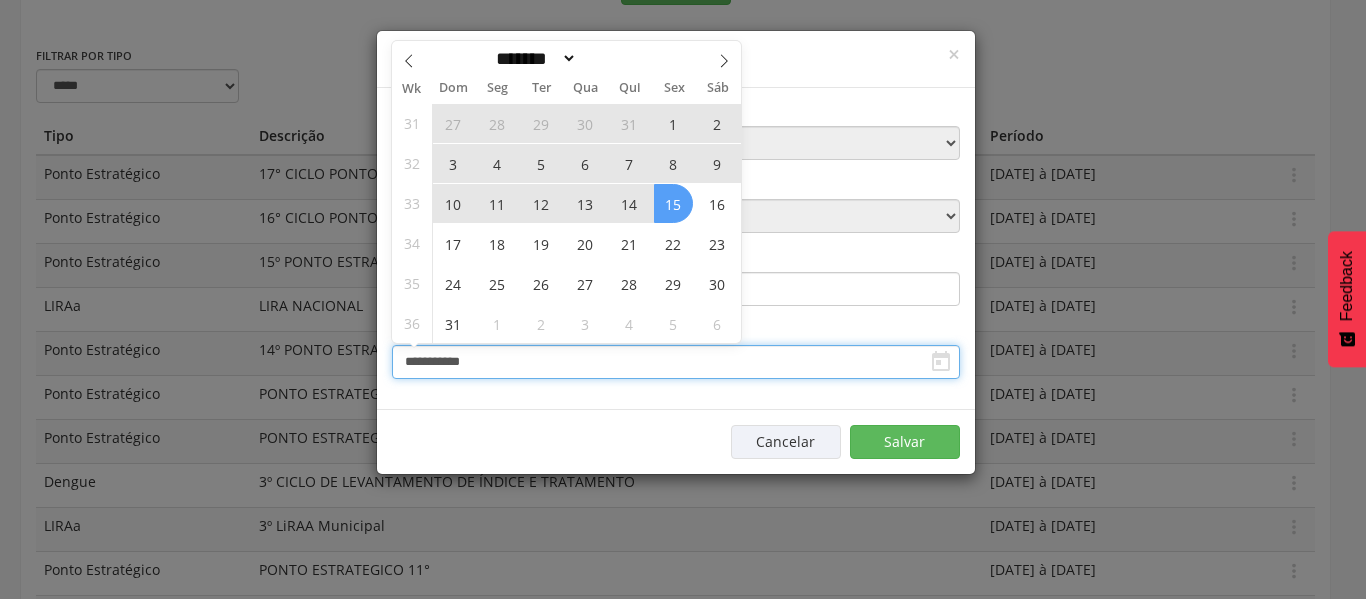 type on "**********" 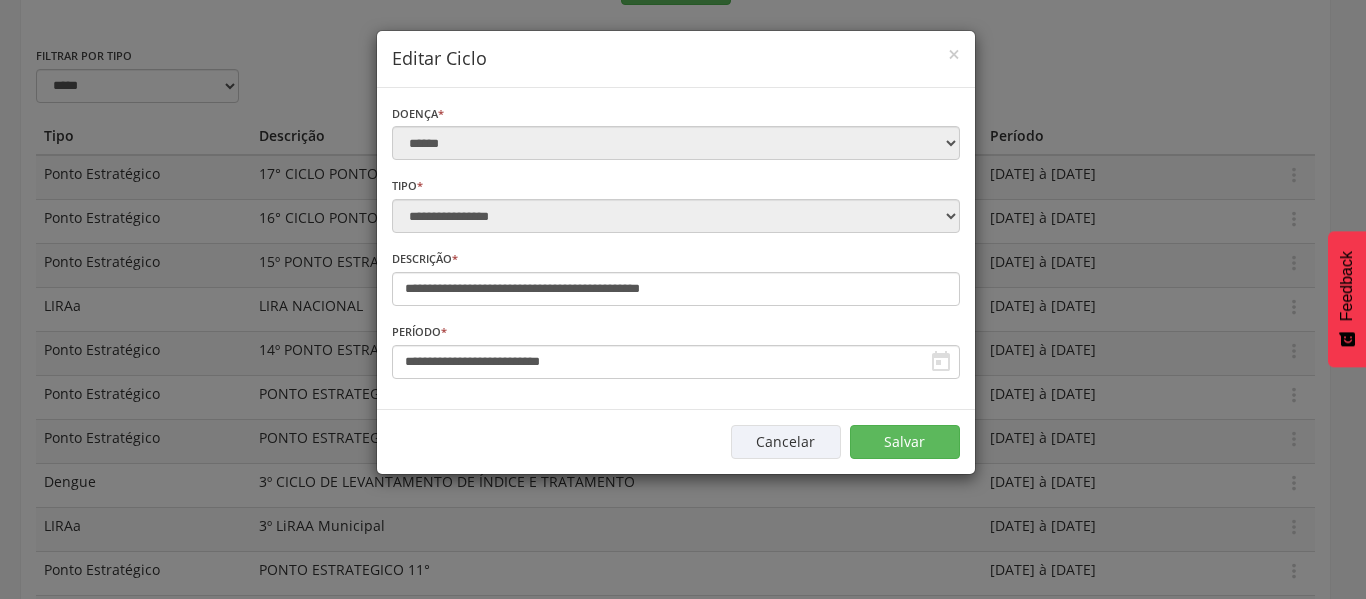 click on "**********" at bounding box center (676, 204) 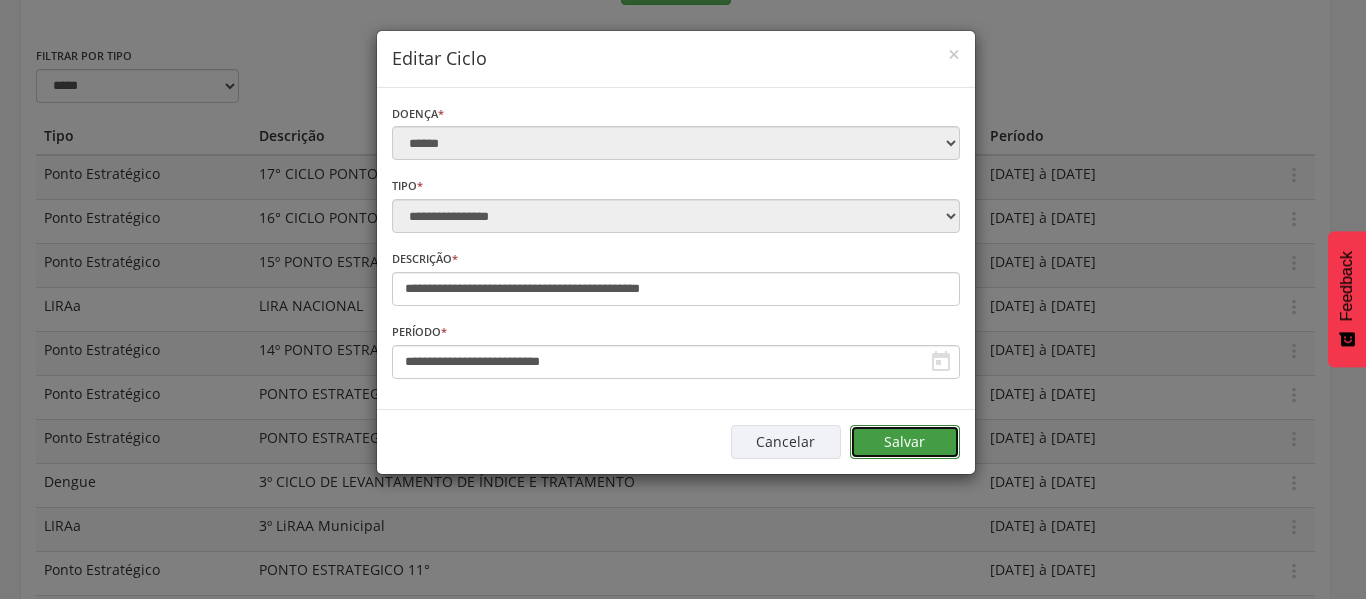 click on "Salvar" at bounding box center [905, 442] 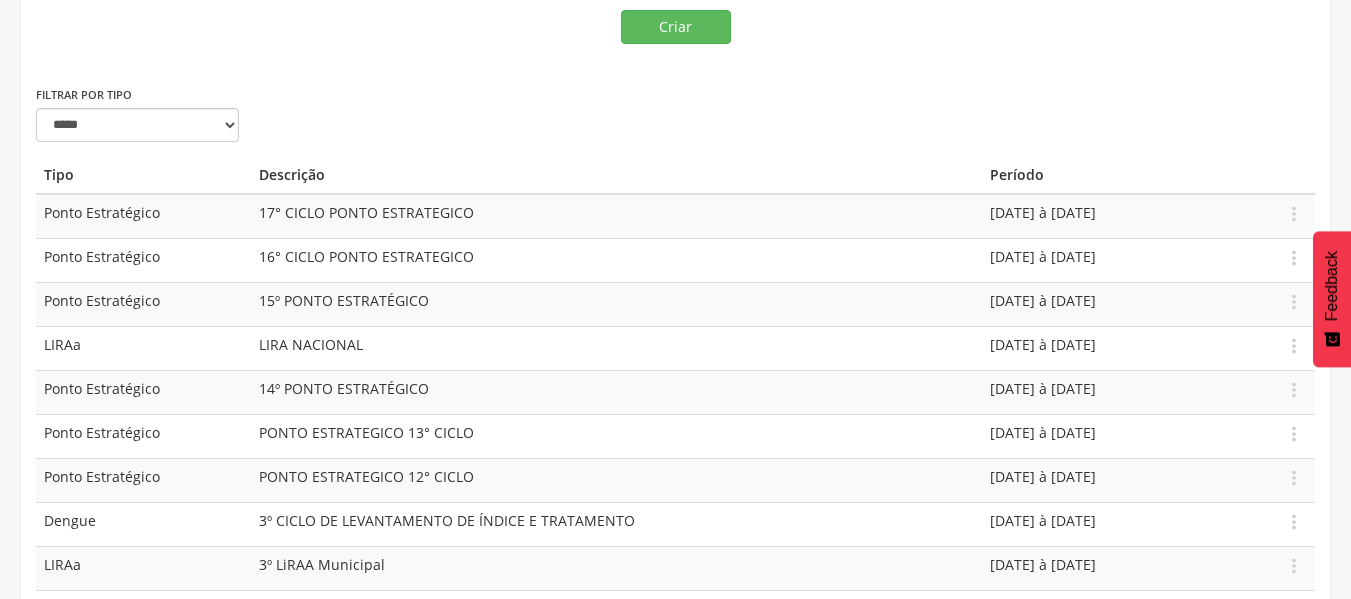 scroll, scrollTop: 0, scrollLeft: 0, axis: both 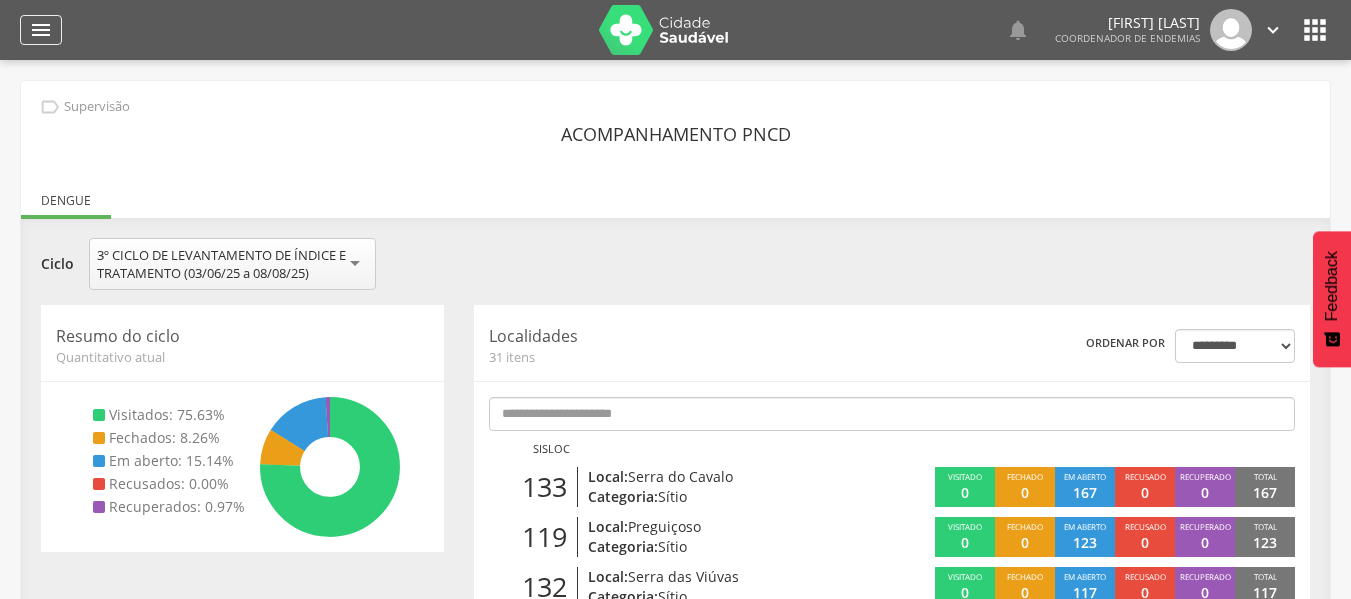 click on "" at bounding box center (41, 30) 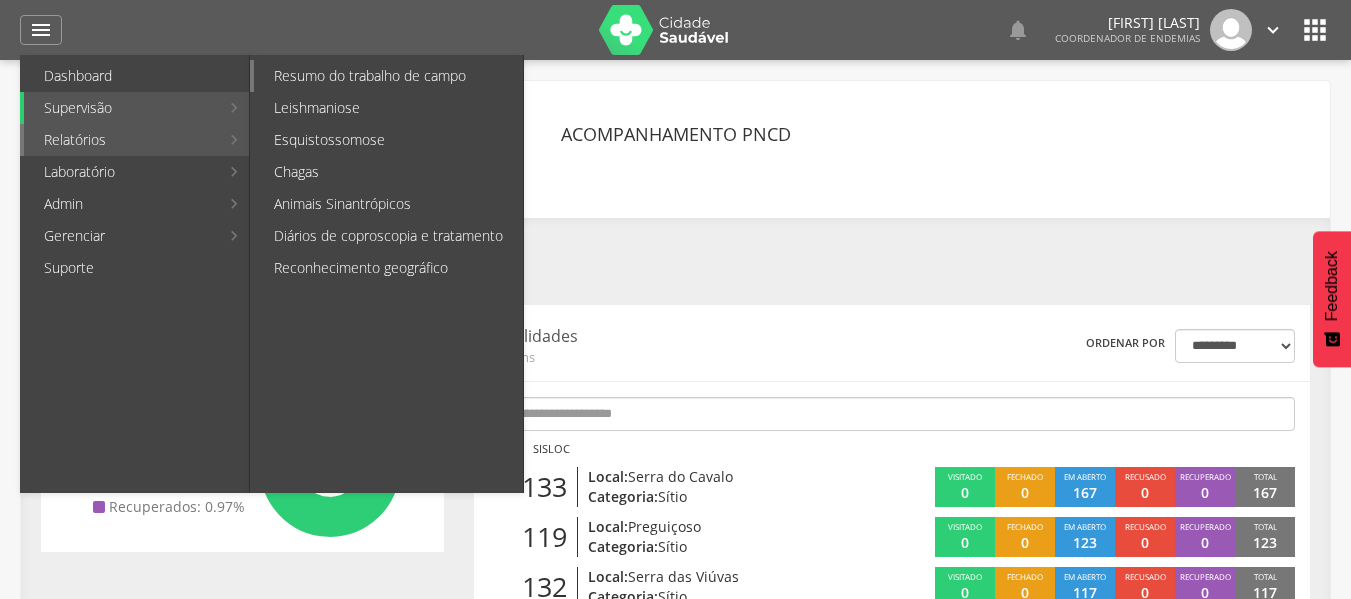 click on "Resumo do trabalho de campo" at bounding box center (388, 76) 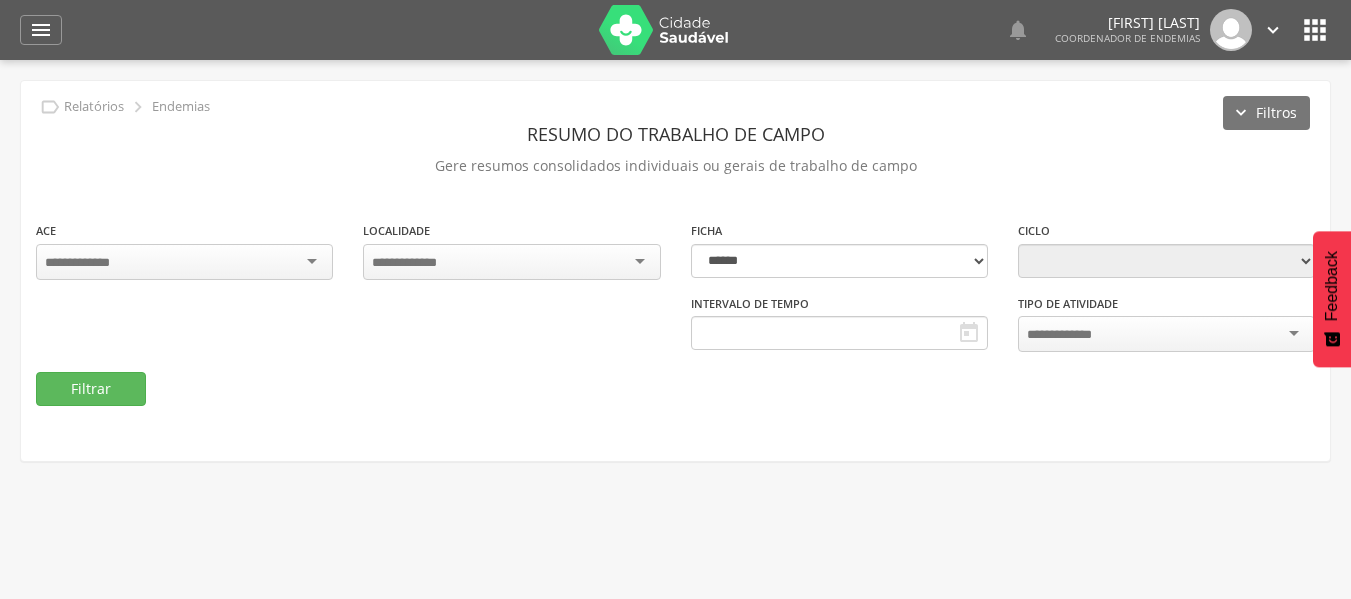 type on "**********" 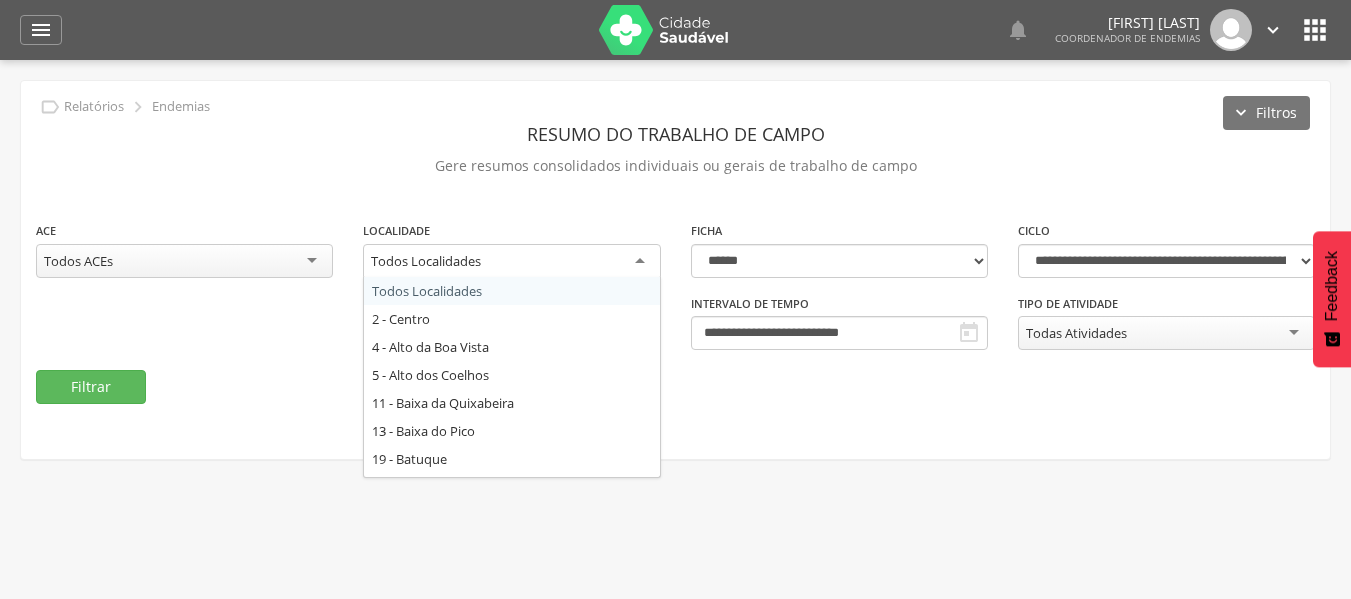 click on "Todos Localidades" at bounding box center [511, 262] 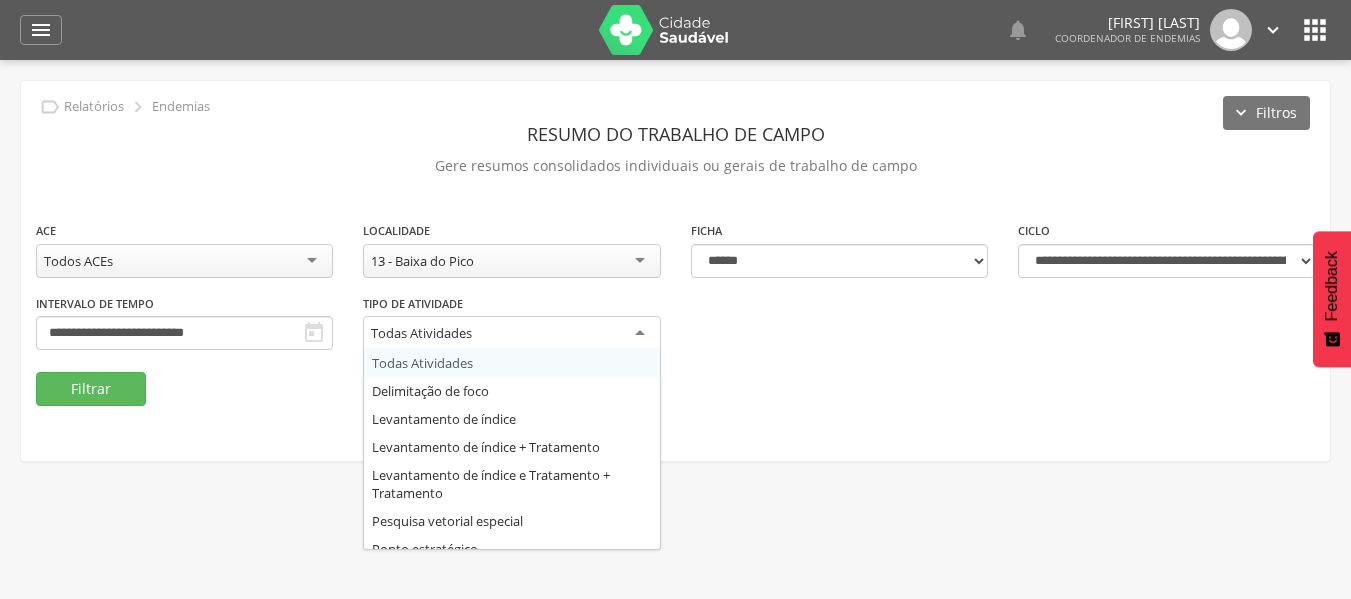 click on "Todas Atividades" at bounding box center [511, 334] 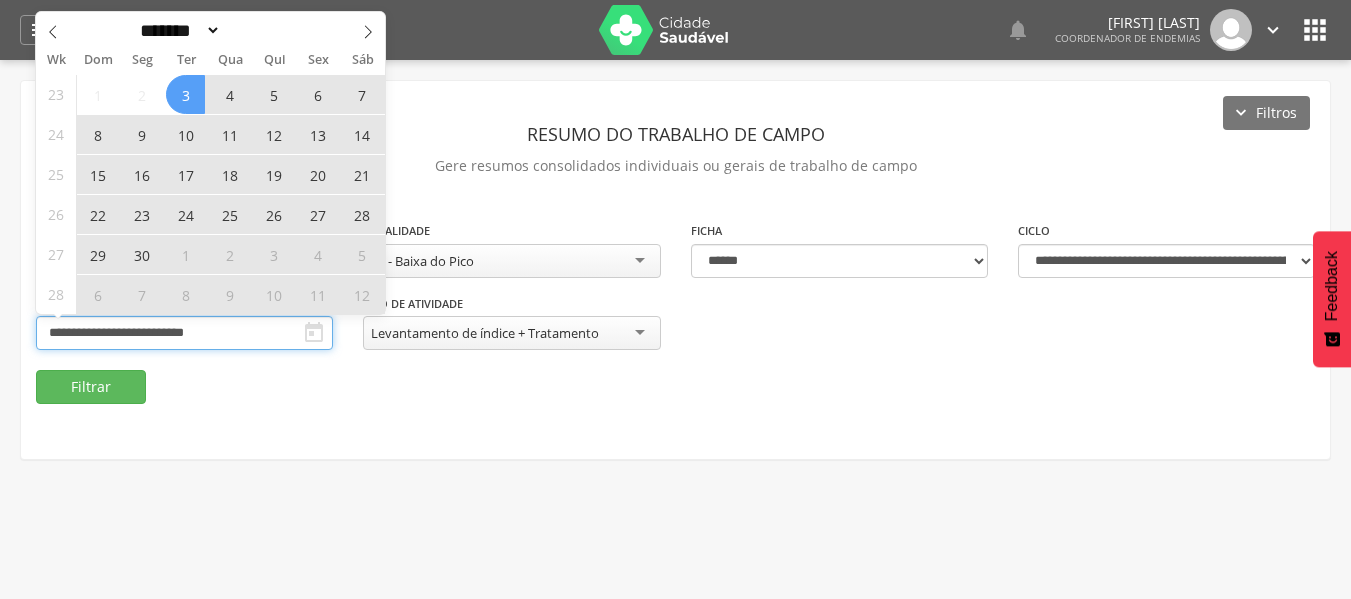click on "**********" at bounding box center [184, 333] 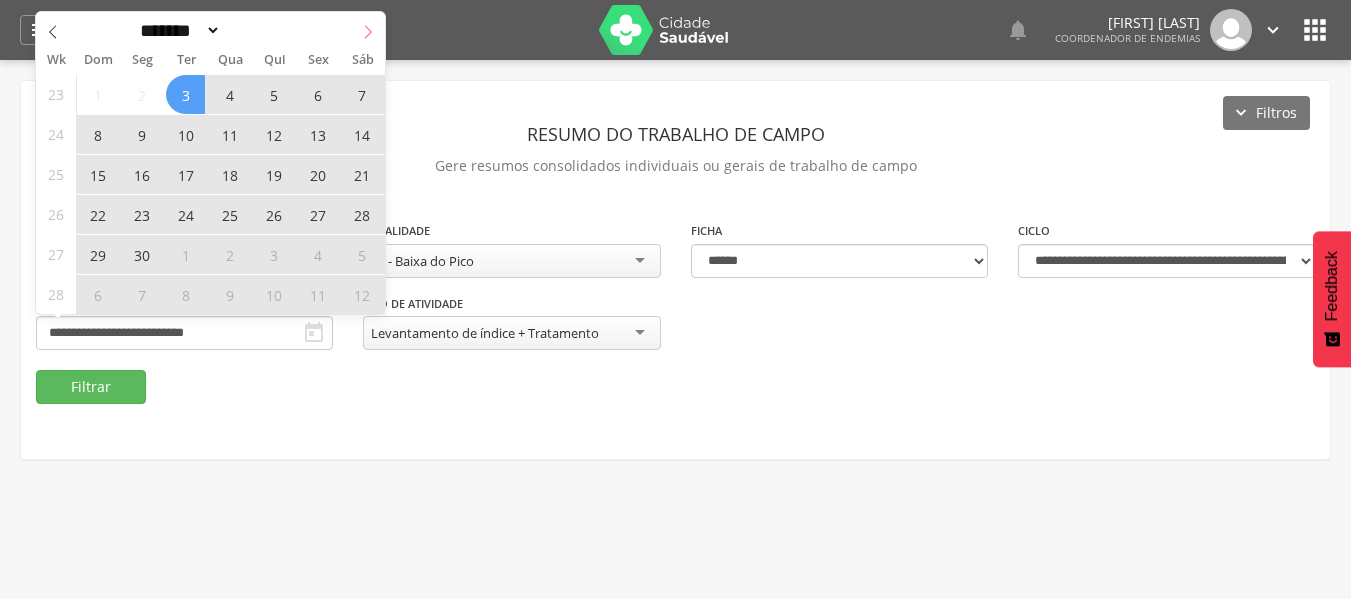 click 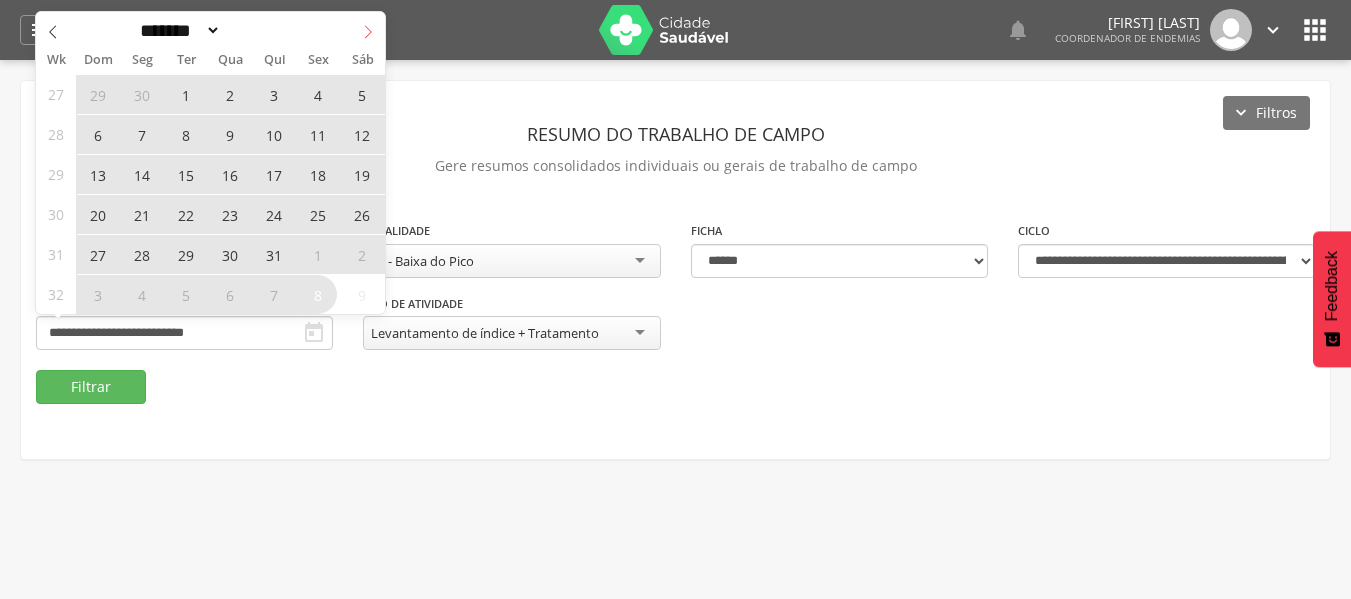 click 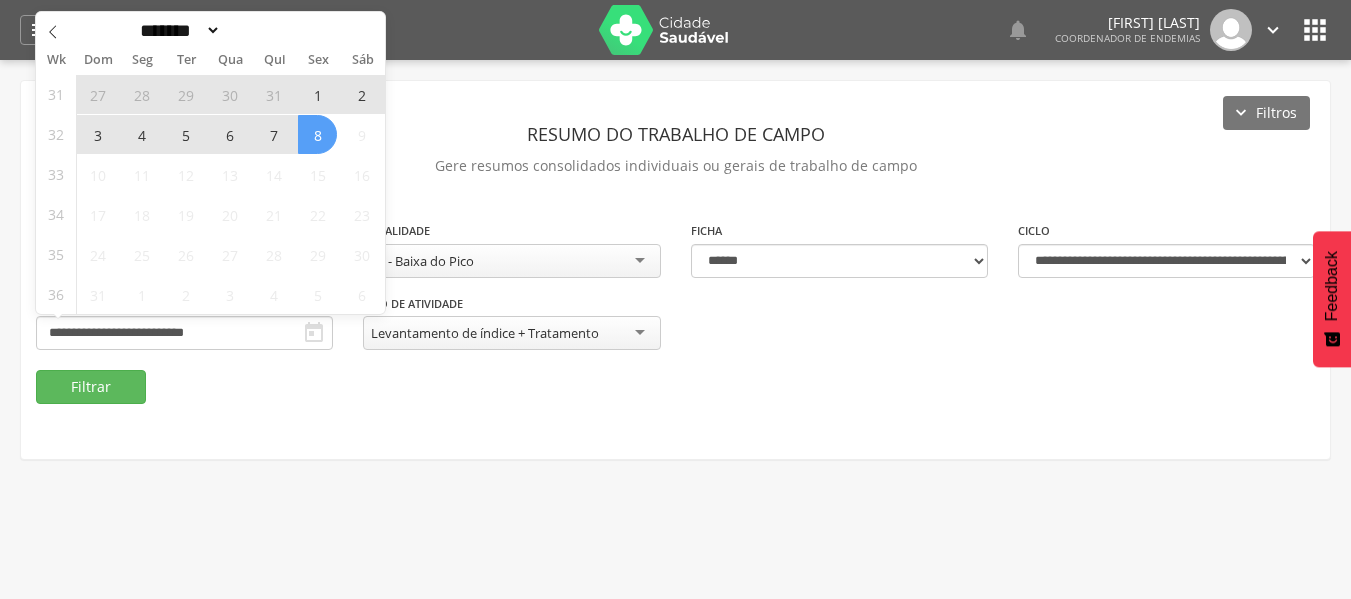 click on "8" at bounding box center (317, 134) 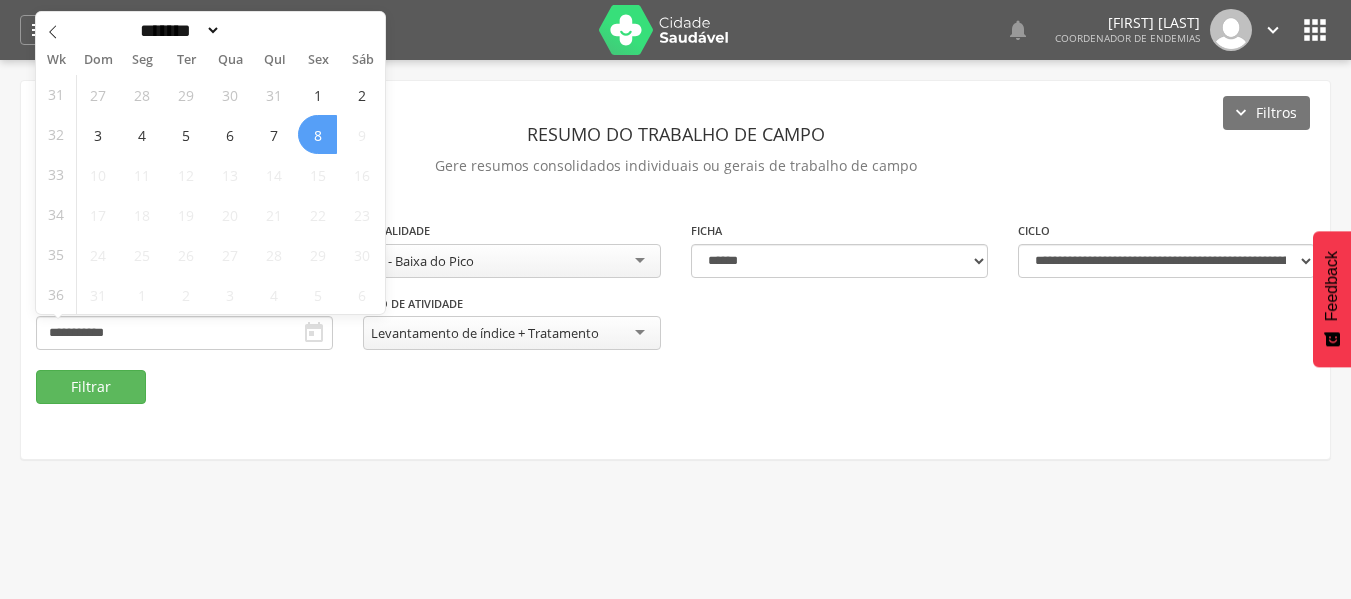 click on "8" at bounding box center [317, 134] 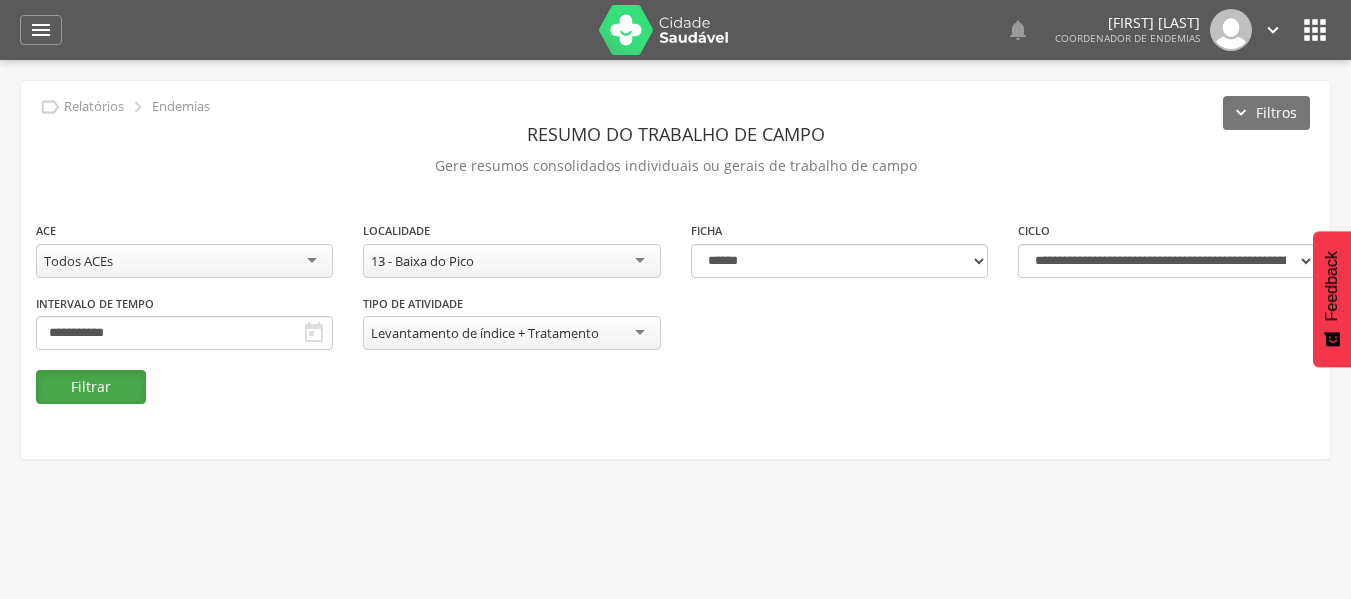 click on "Filtrar" at bounding box center [91, 387] 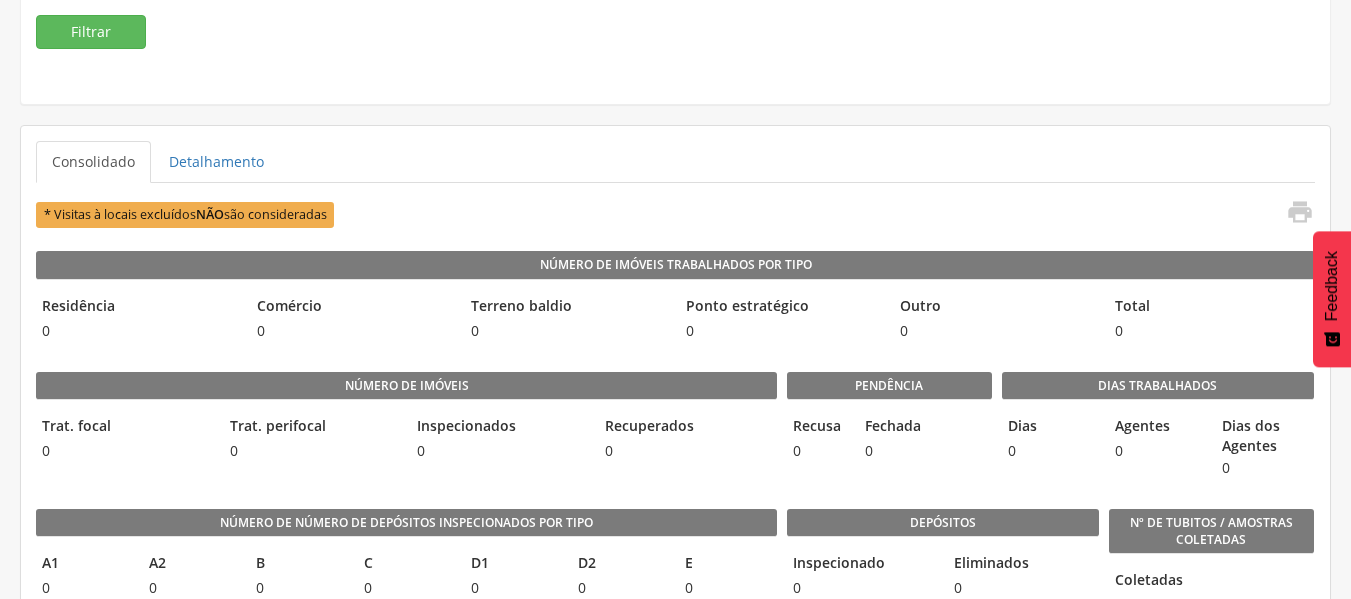 scroll, scrollTop: 0, scrollLeft: 0, axis: both 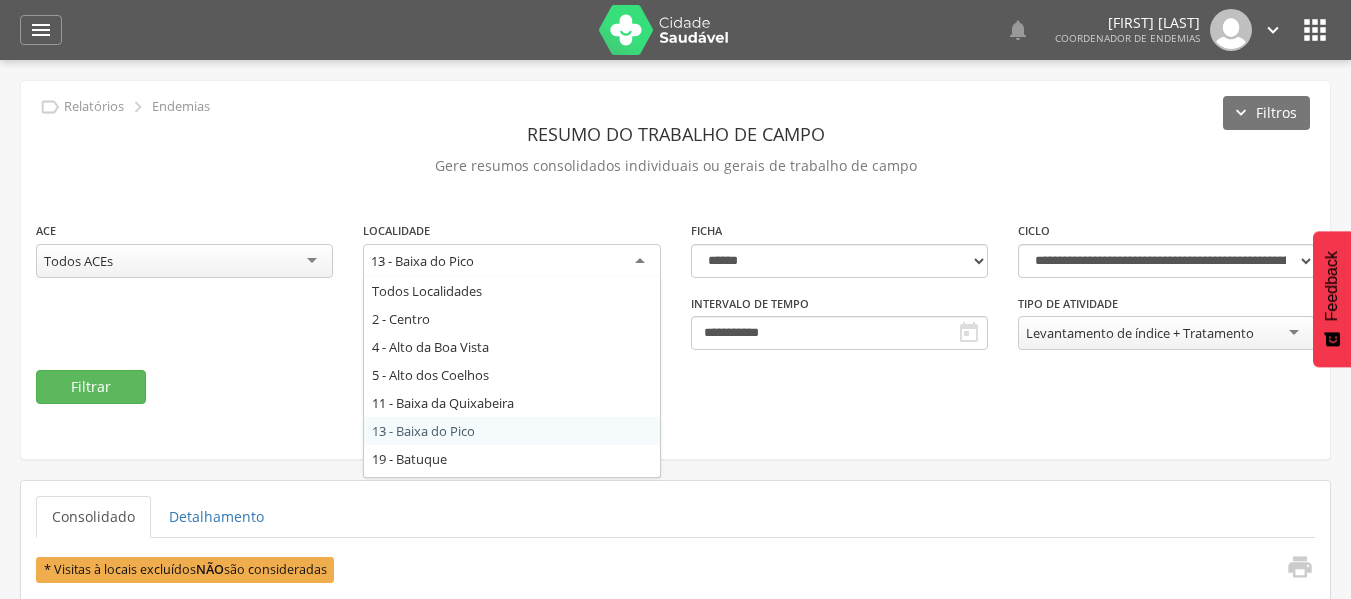 click on "13 - Baixa do Pico" at bounding box center [511, 262] 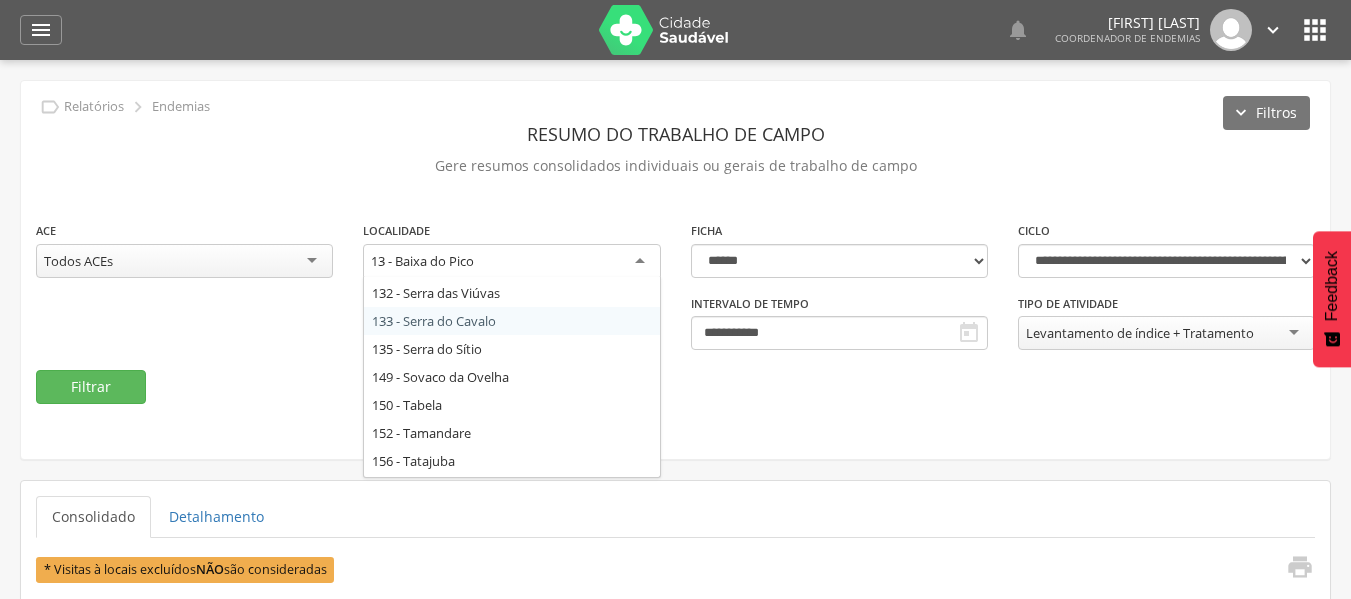 scroll, scrollTop: 533, scrollLeft: 0, axis: vertical 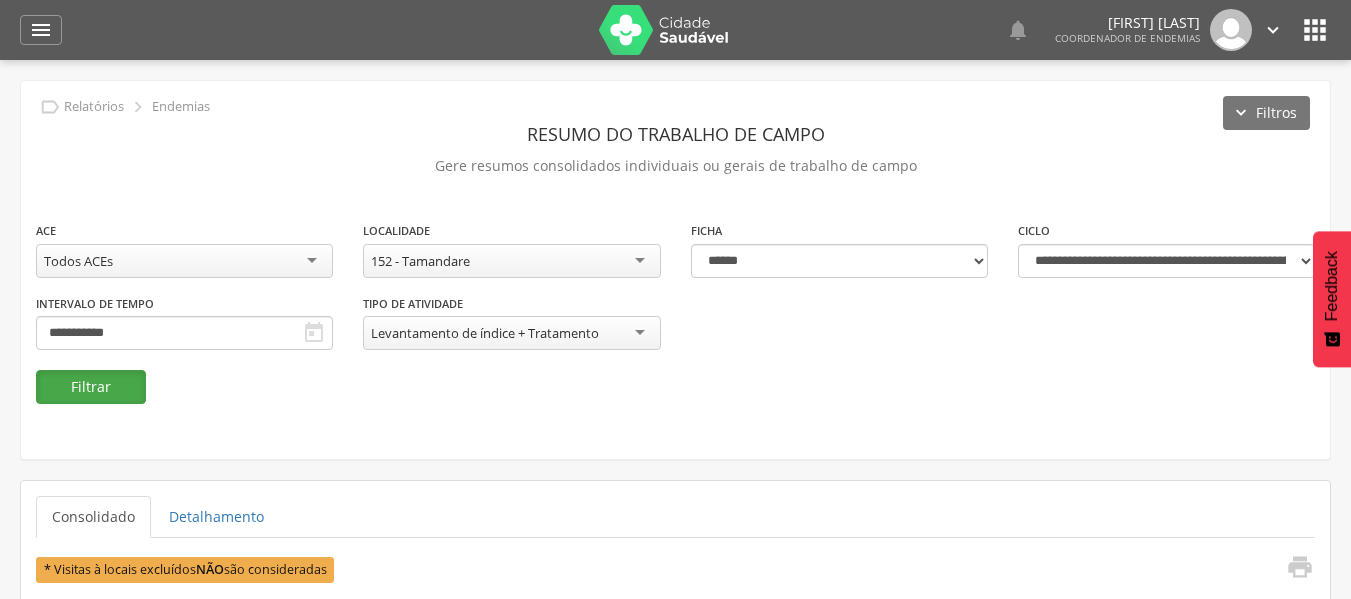 click on "Filtrar" at bounding box center [91, 387] 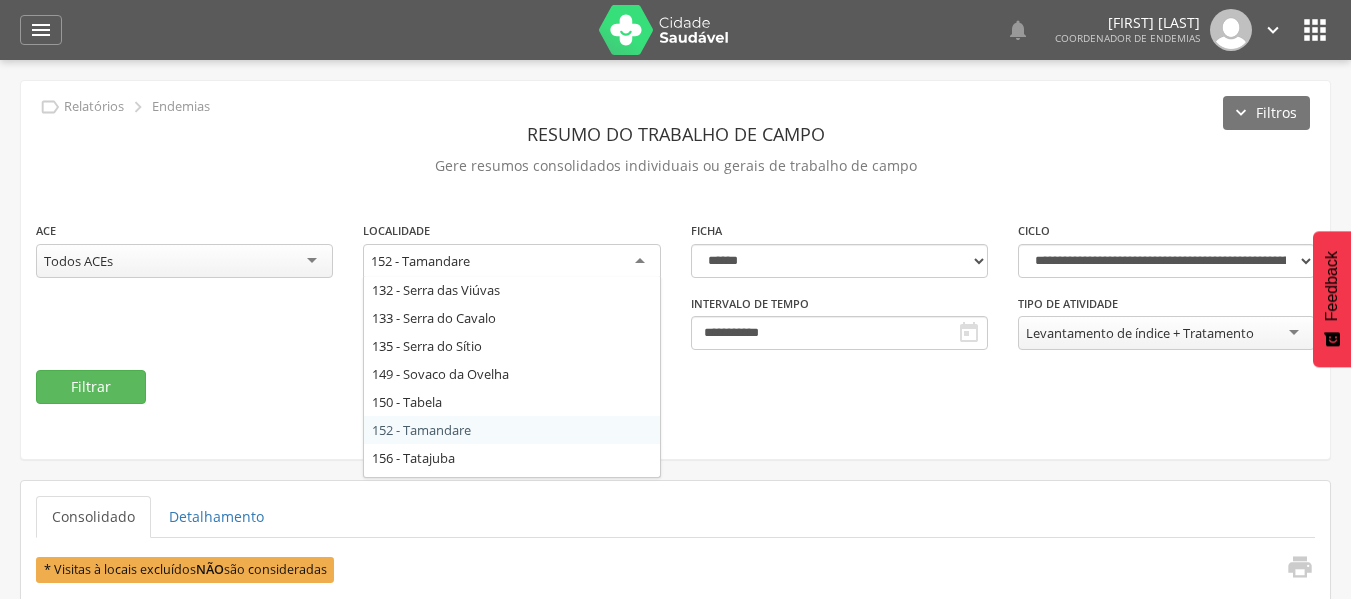 click on "152 - Tamandare" at bounding box center [511, 262] 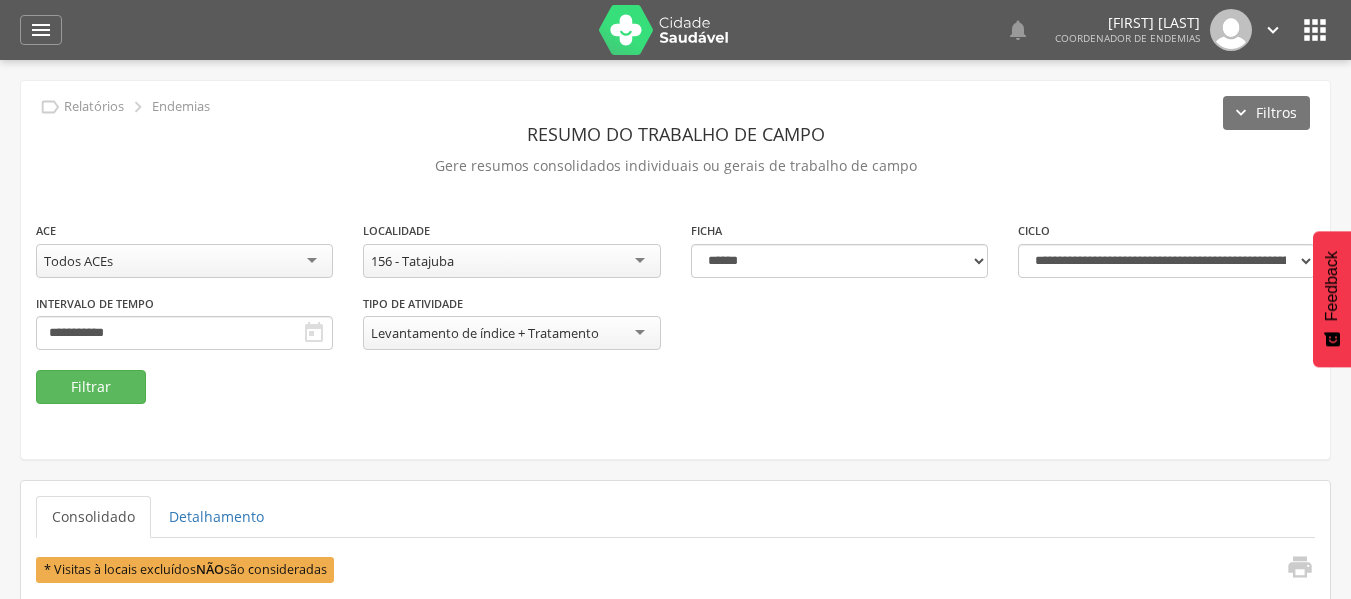 scroll, scrollTop: 0, scrollLeft: 0, axis: both 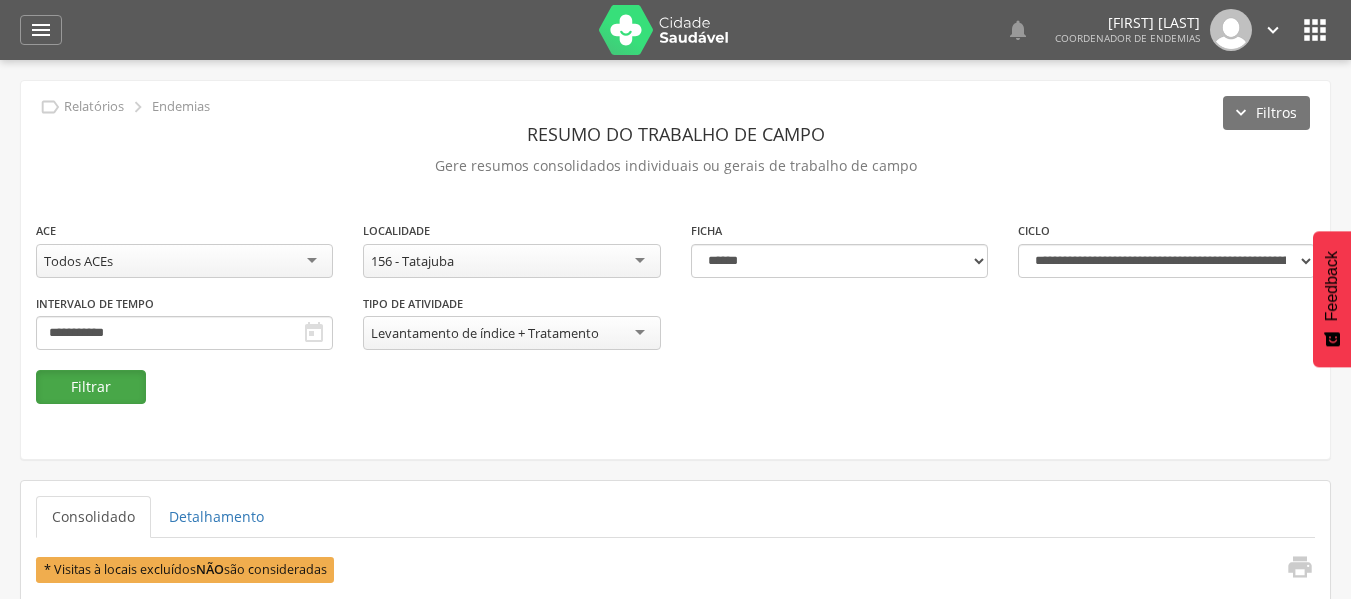 click on "Filtrar" at bounding box center [91, 387] 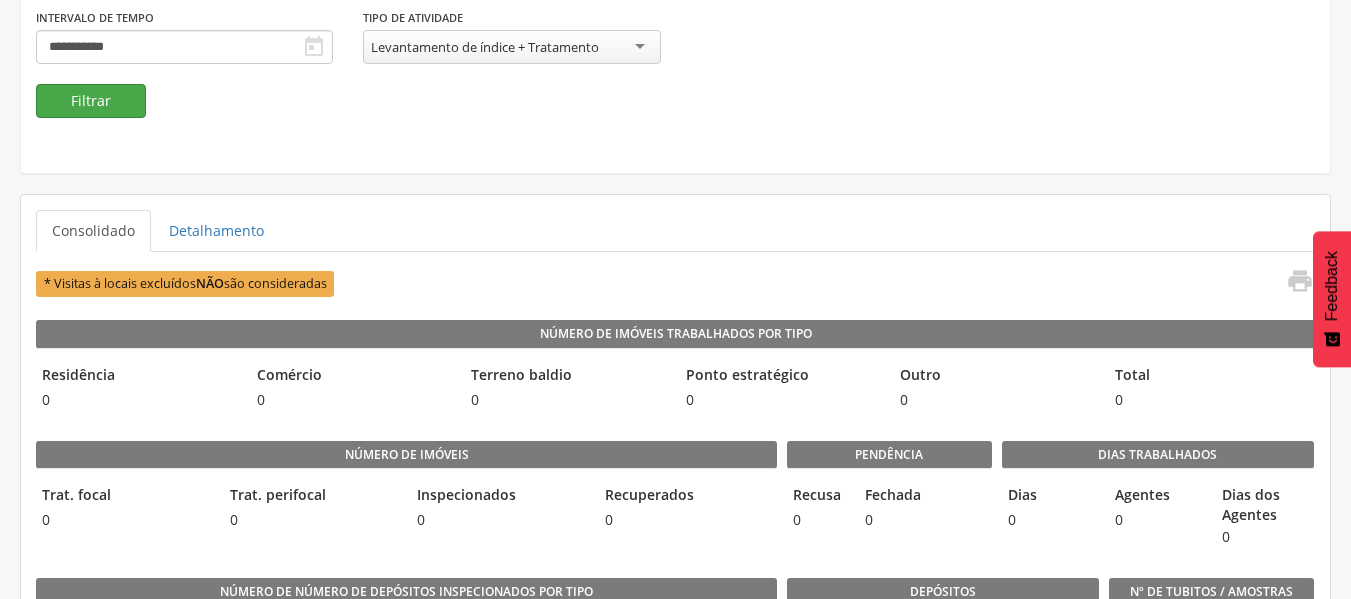 scroll, scrollTop: 0, scrollLeft: 0, axis: both 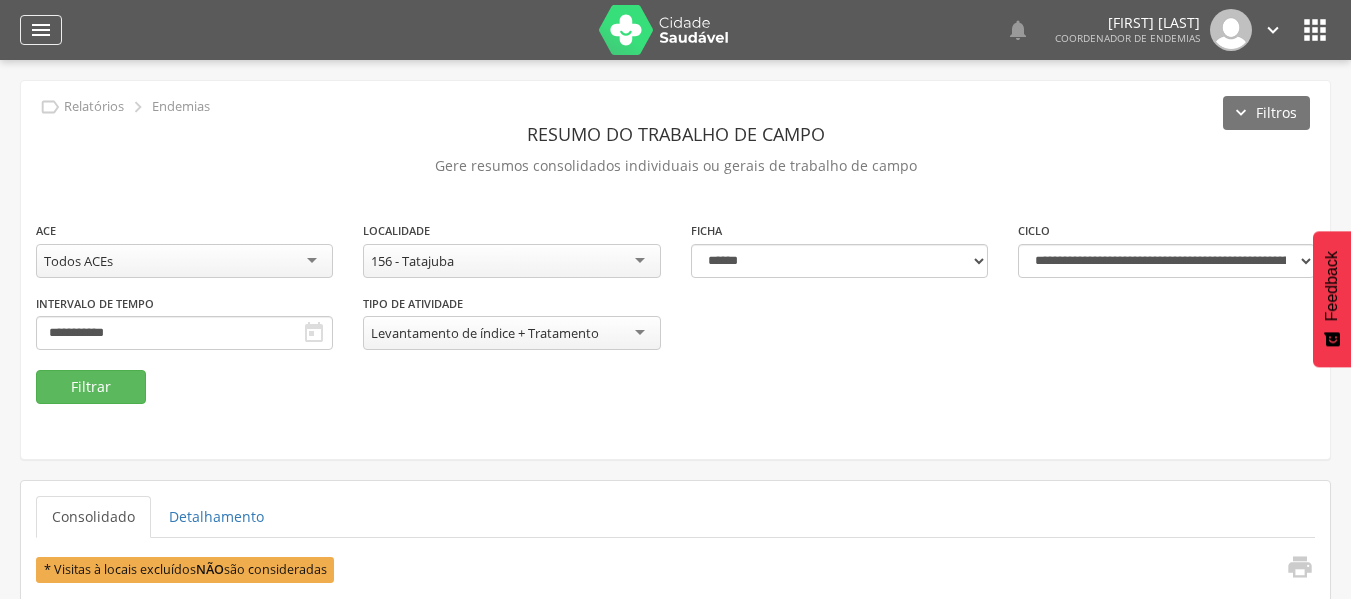 click on "" at bounding box center (41, 30) 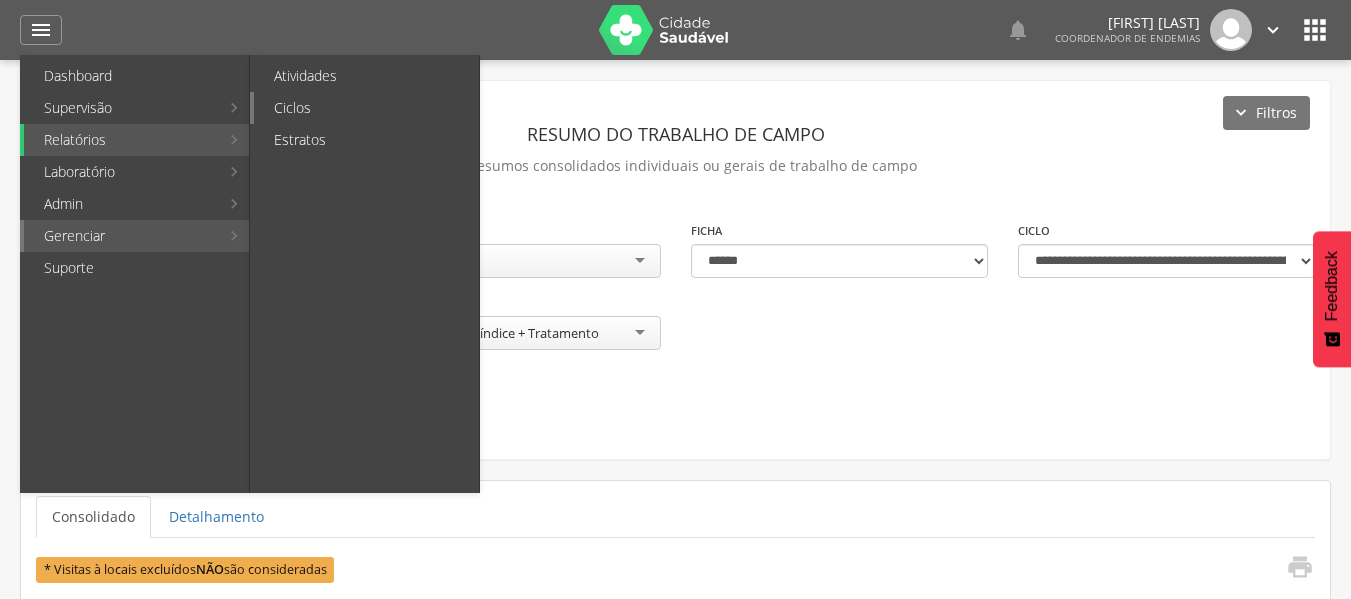 click on "Ciclos" at bounding box center [366, 108] 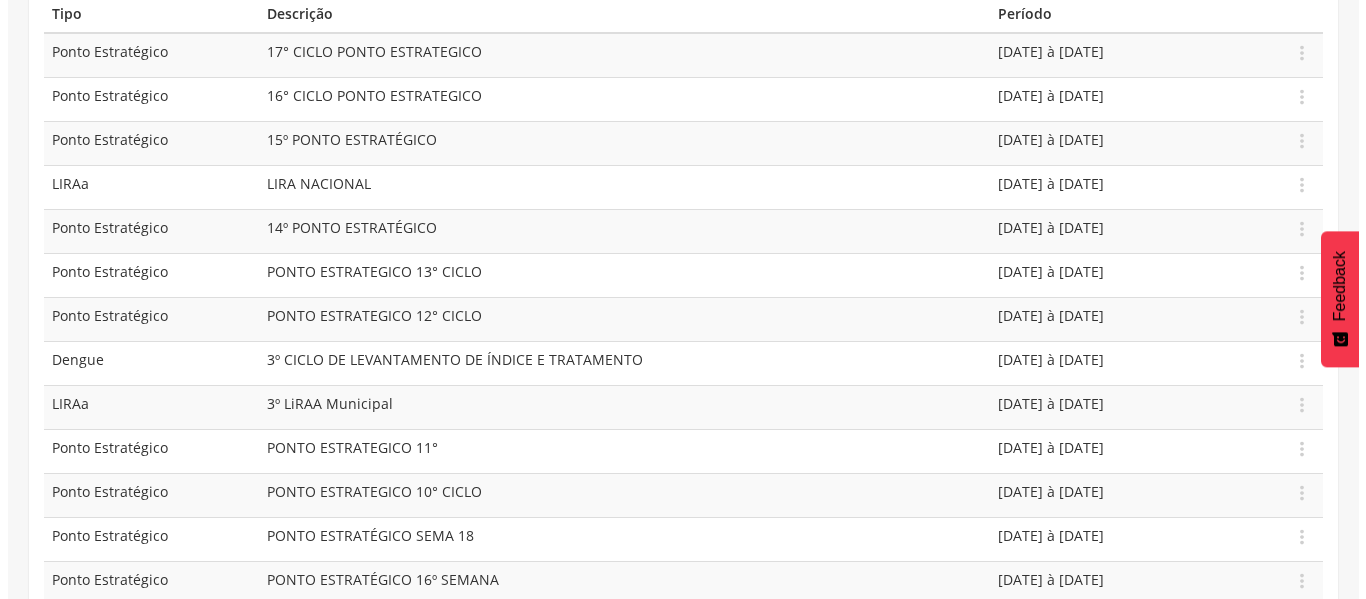 scroll, scrollTop: 342, scrollLeft: 0, axis: vertical 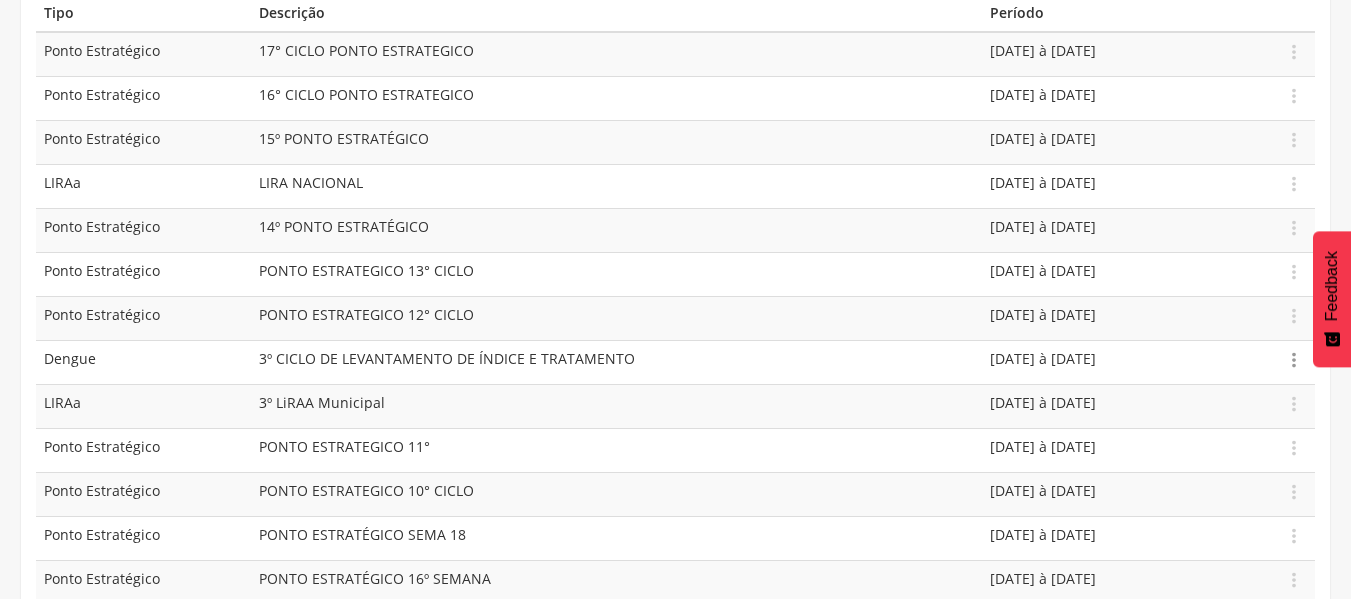 click on "" at bounding box center [1294, 360] 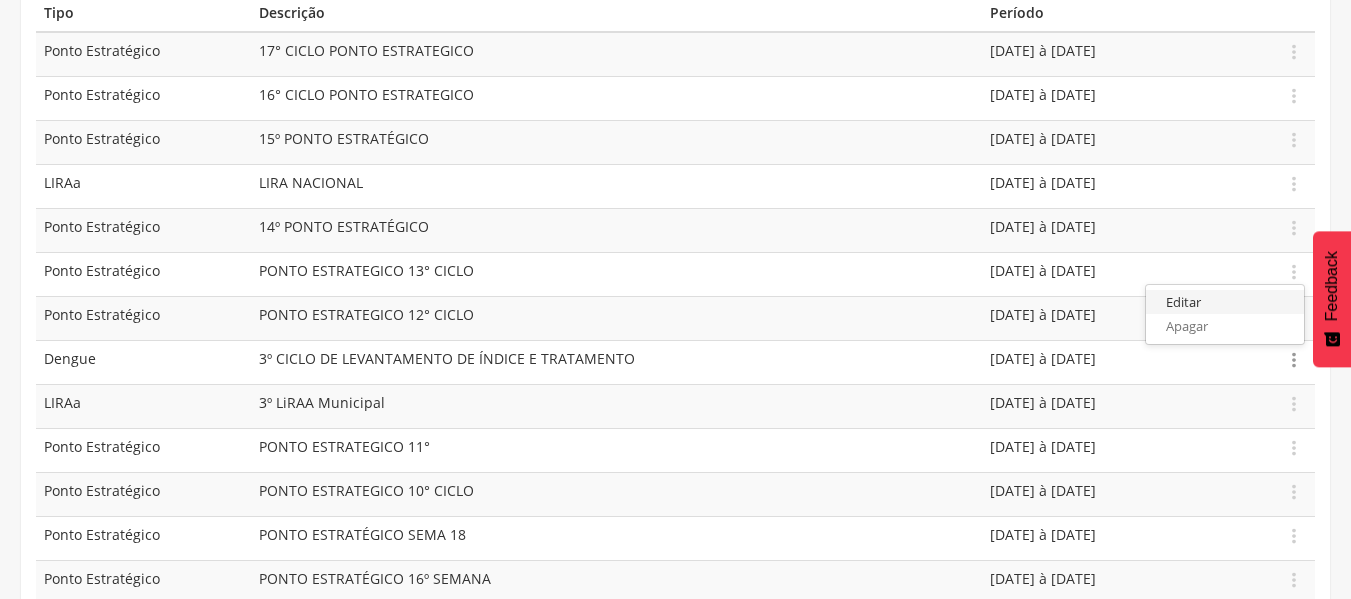 click on "Editar" at bounding box center (1225, 302) 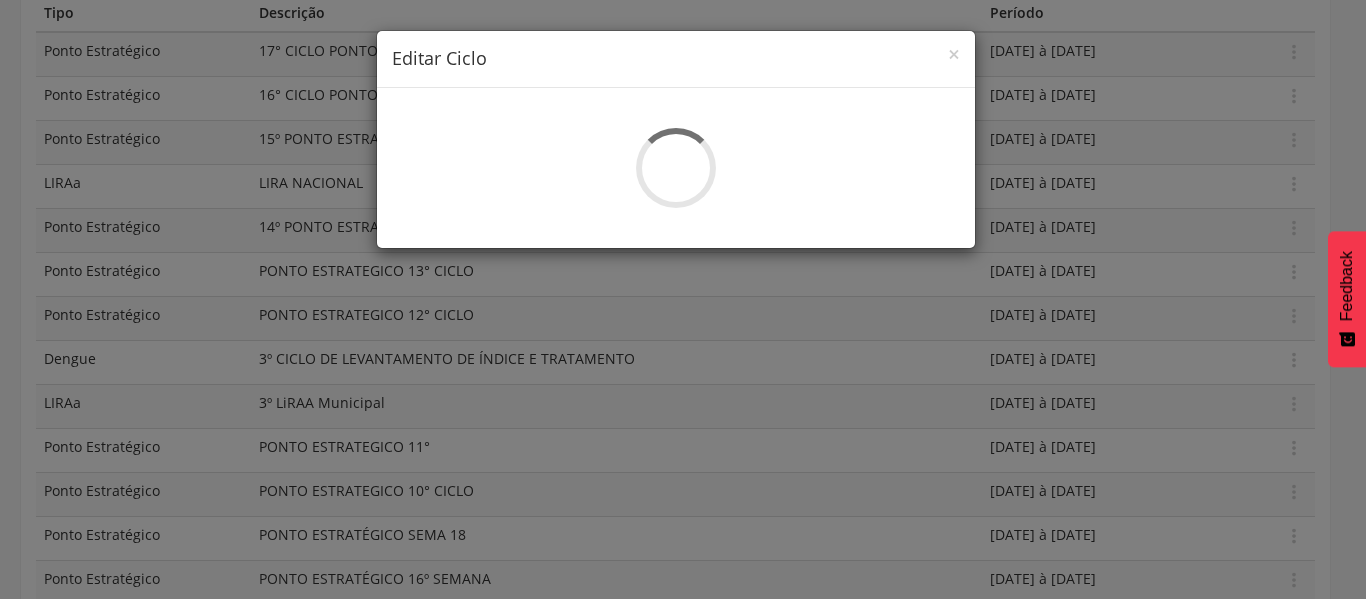 type 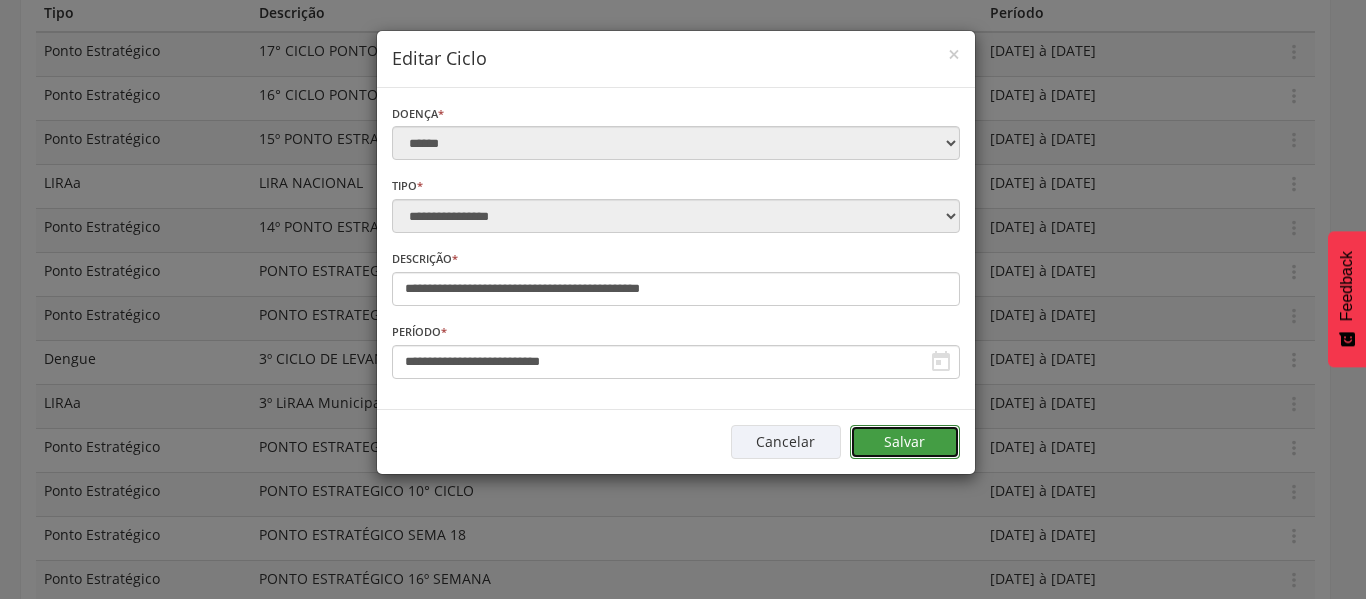 click on "Salvar" at bounding box center (905, 442) 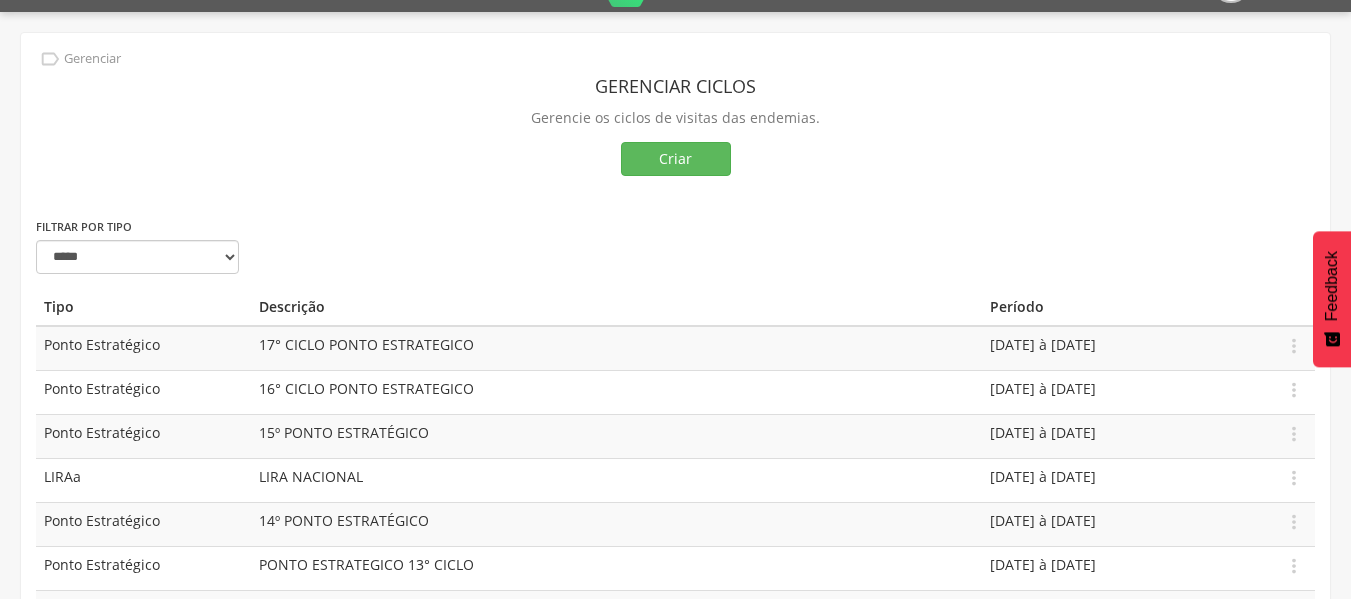 scroll, scrollTop: 0, scrollLeft: 0, axis: both 